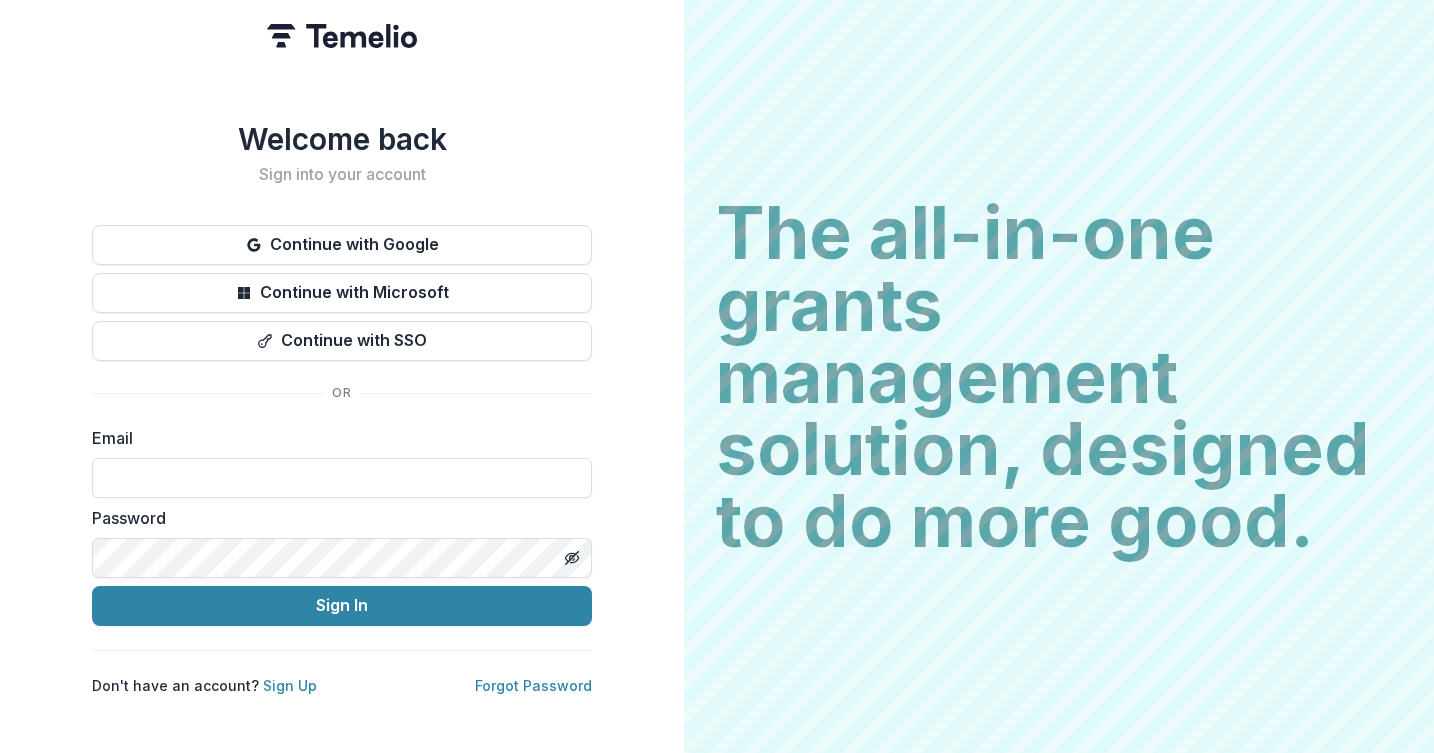 scroll, scrollTop: 0, scrollLeft: 0, axis: both 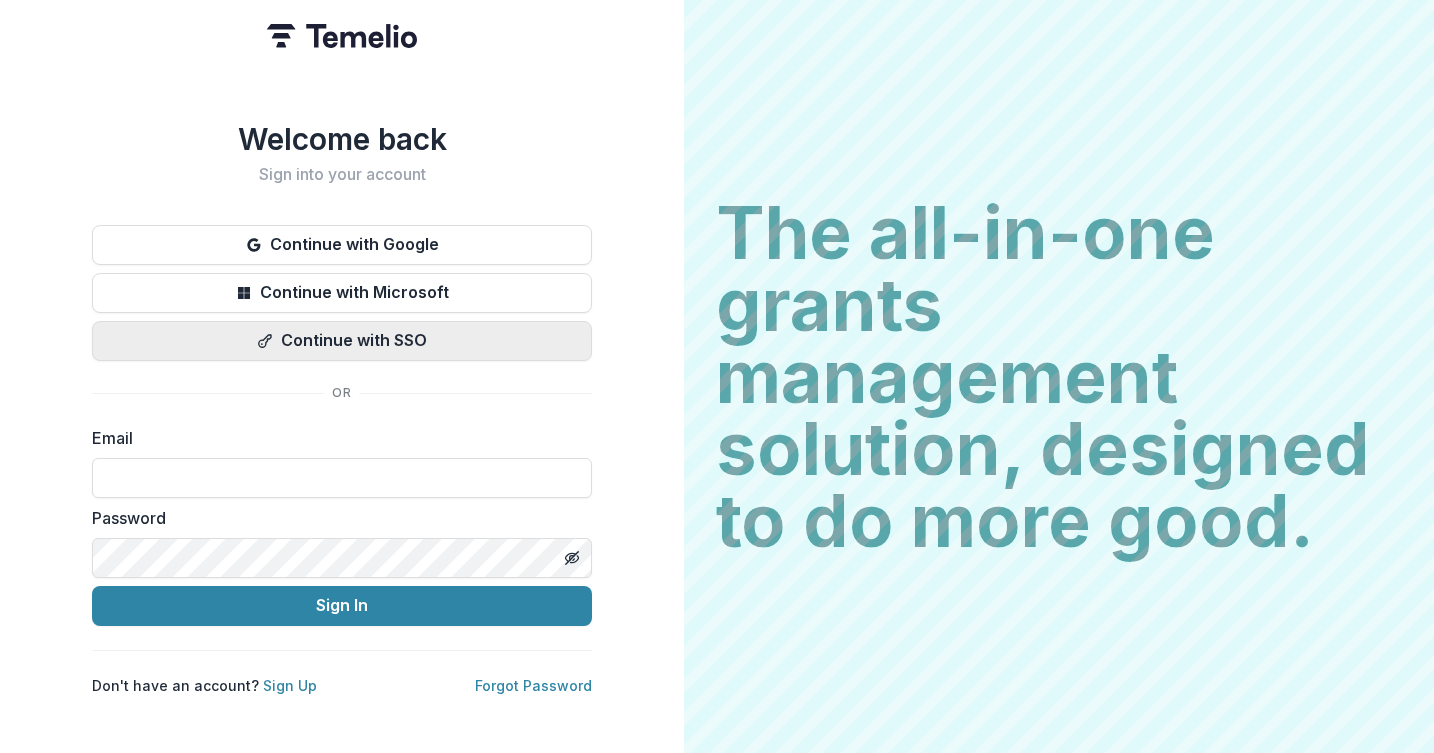 click on "Continue with SSO" 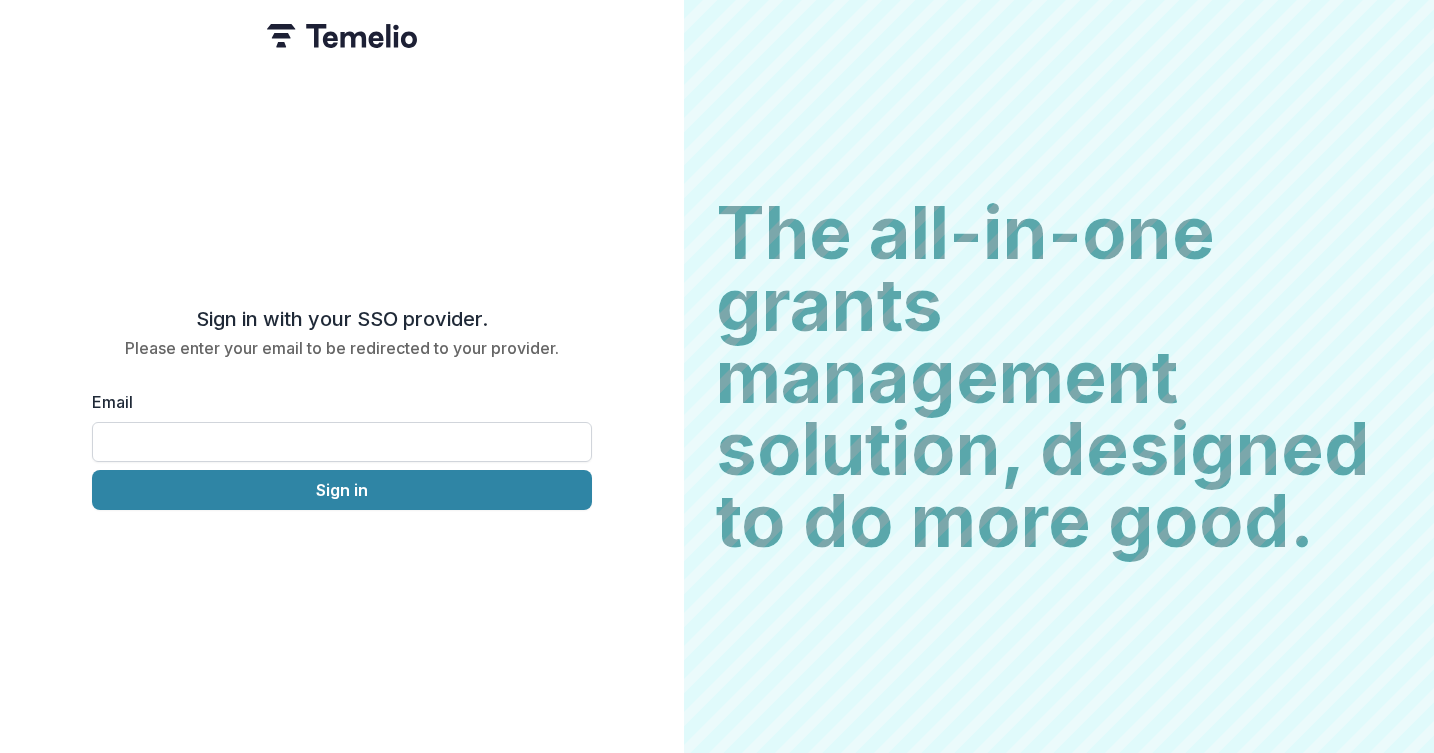 click on "Email" 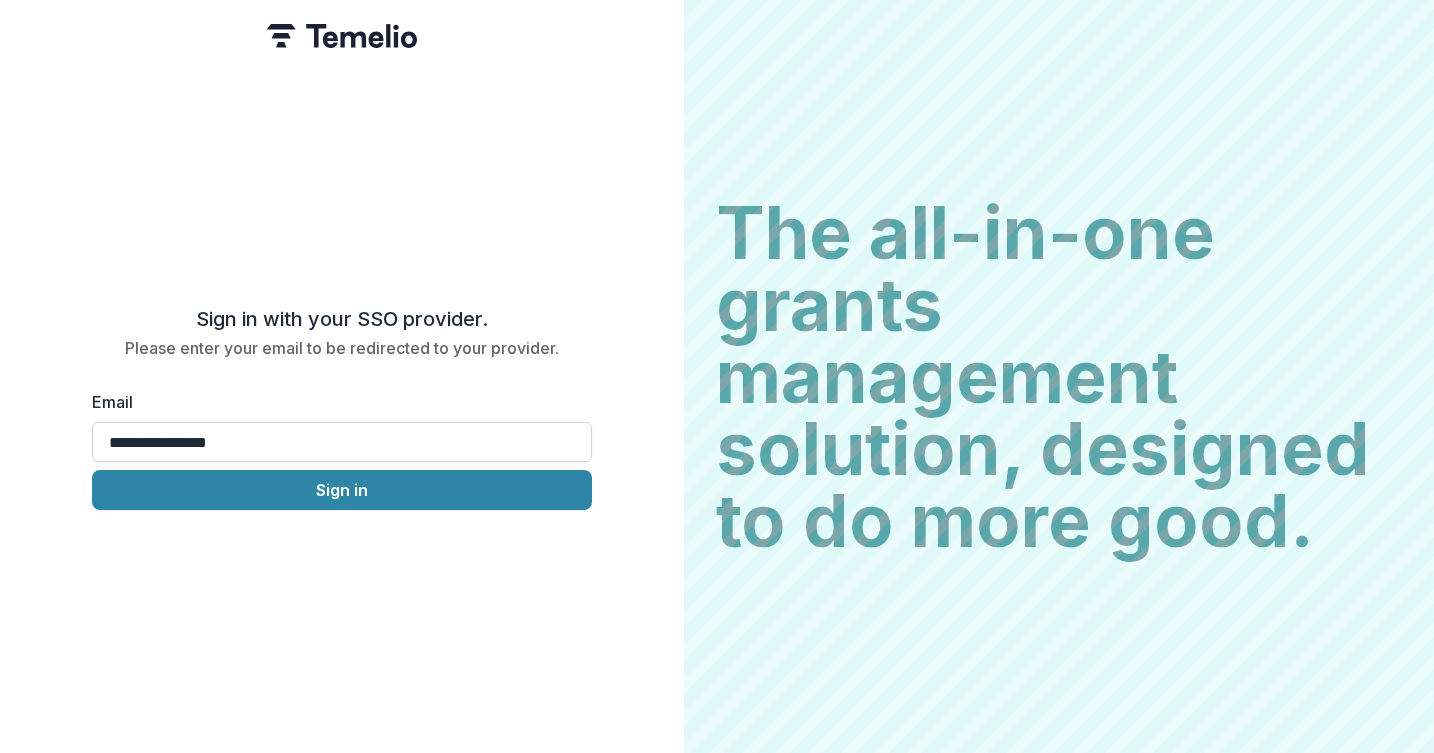 type on "**********" 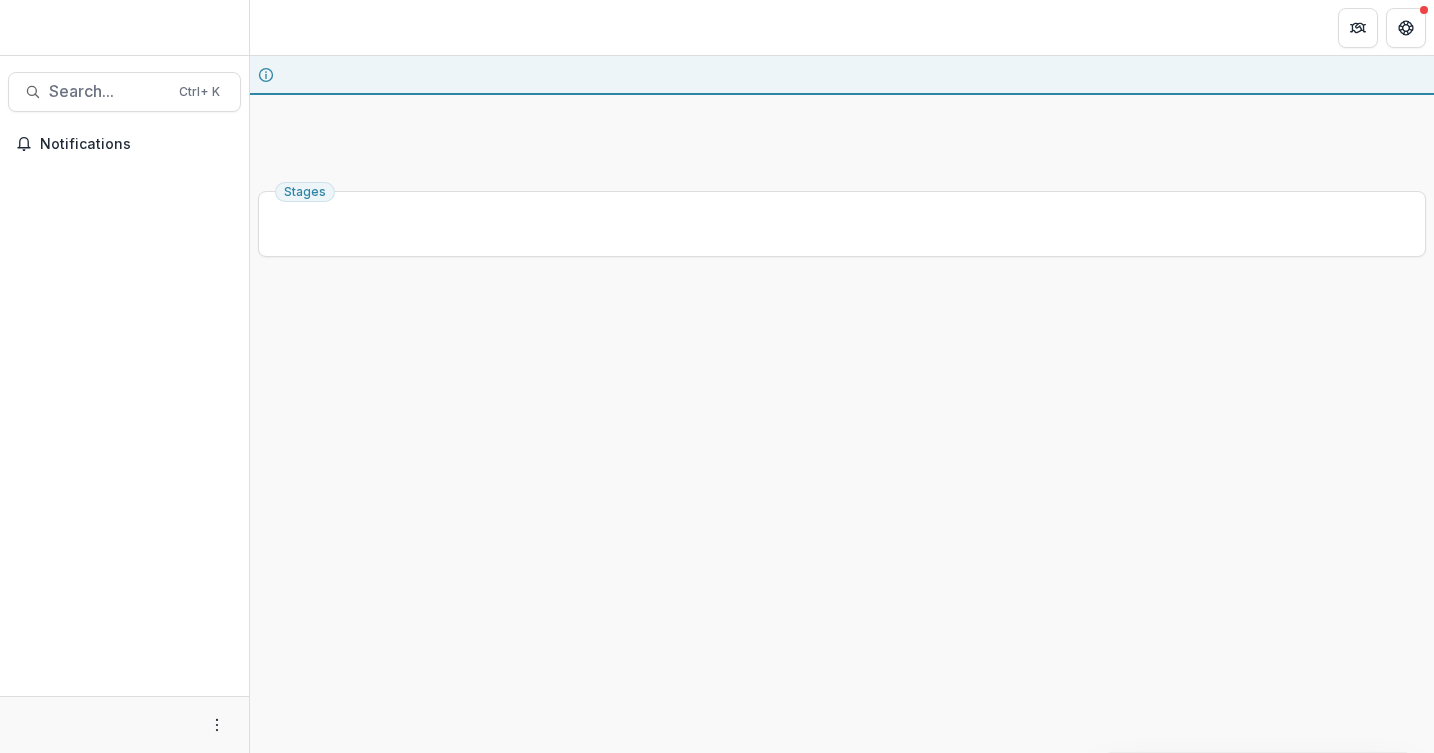 scroll, scrollTop: 0, scrollLeft: 0, axis: both 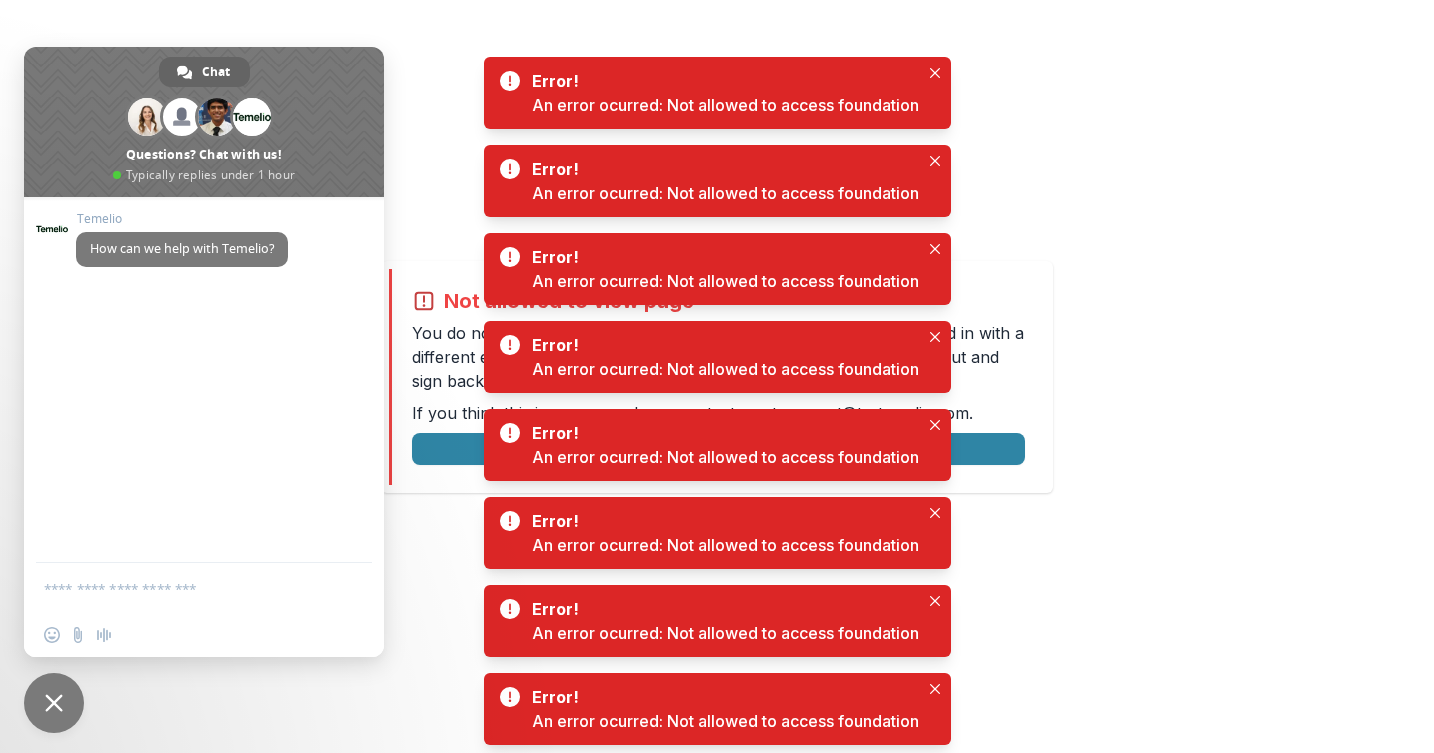 click at bounding box center (54, 703) 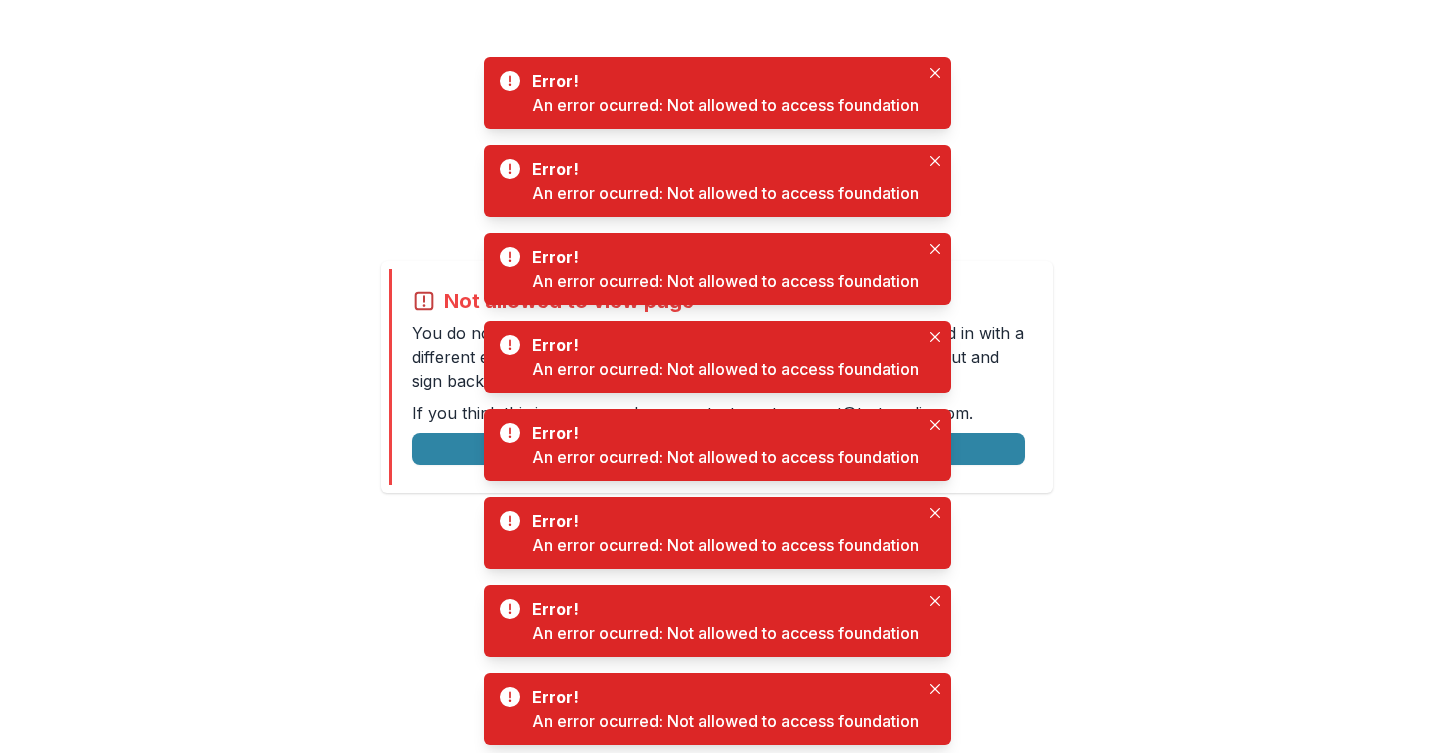 click on "Not allowed to view page You do not have permission to view the page. It is likely that you logged in with a different email address that the one you were granted access for. Logout and sign back in with the correct email address. If you think this is an error, please contact us at   [EMAIL] . Logout" at bounding box center [717, 376] 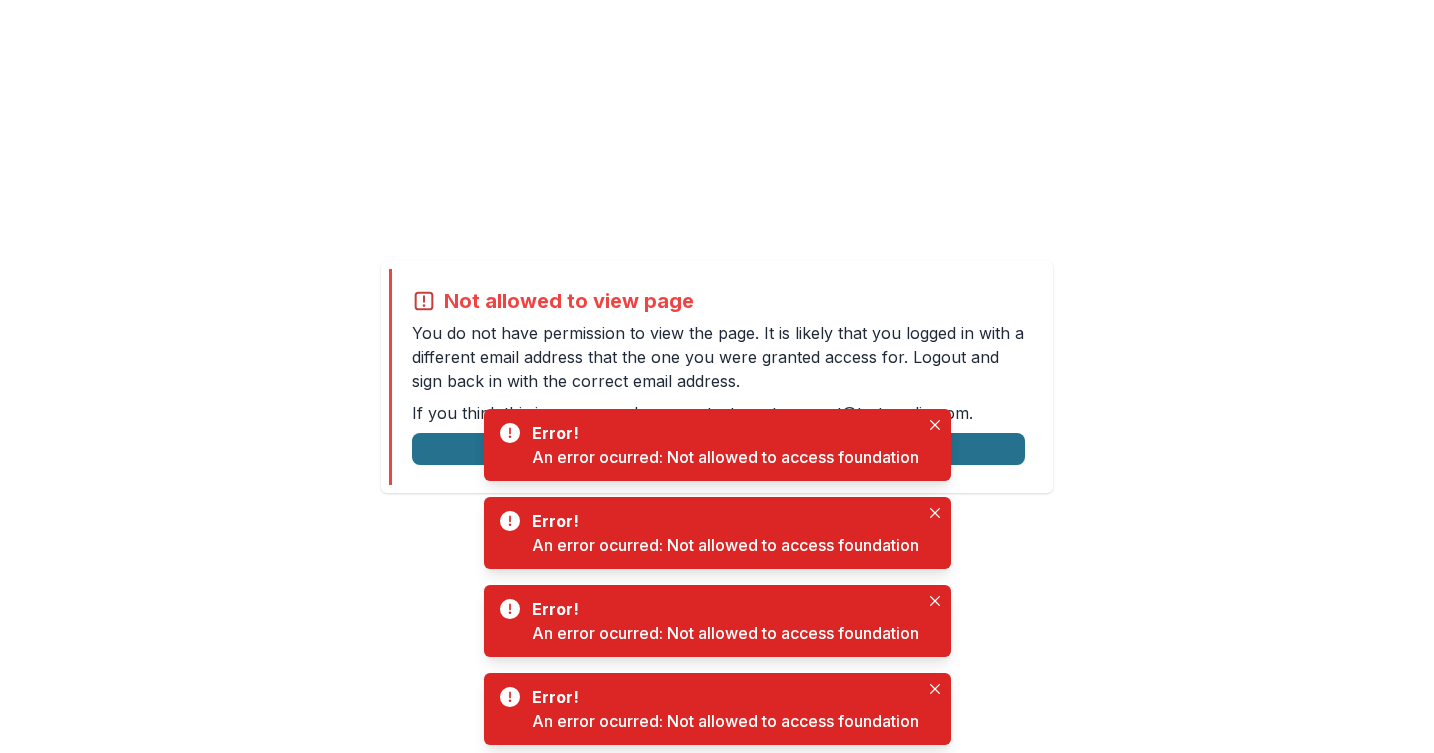 click on "Logout" at bounding box center (718, 449) 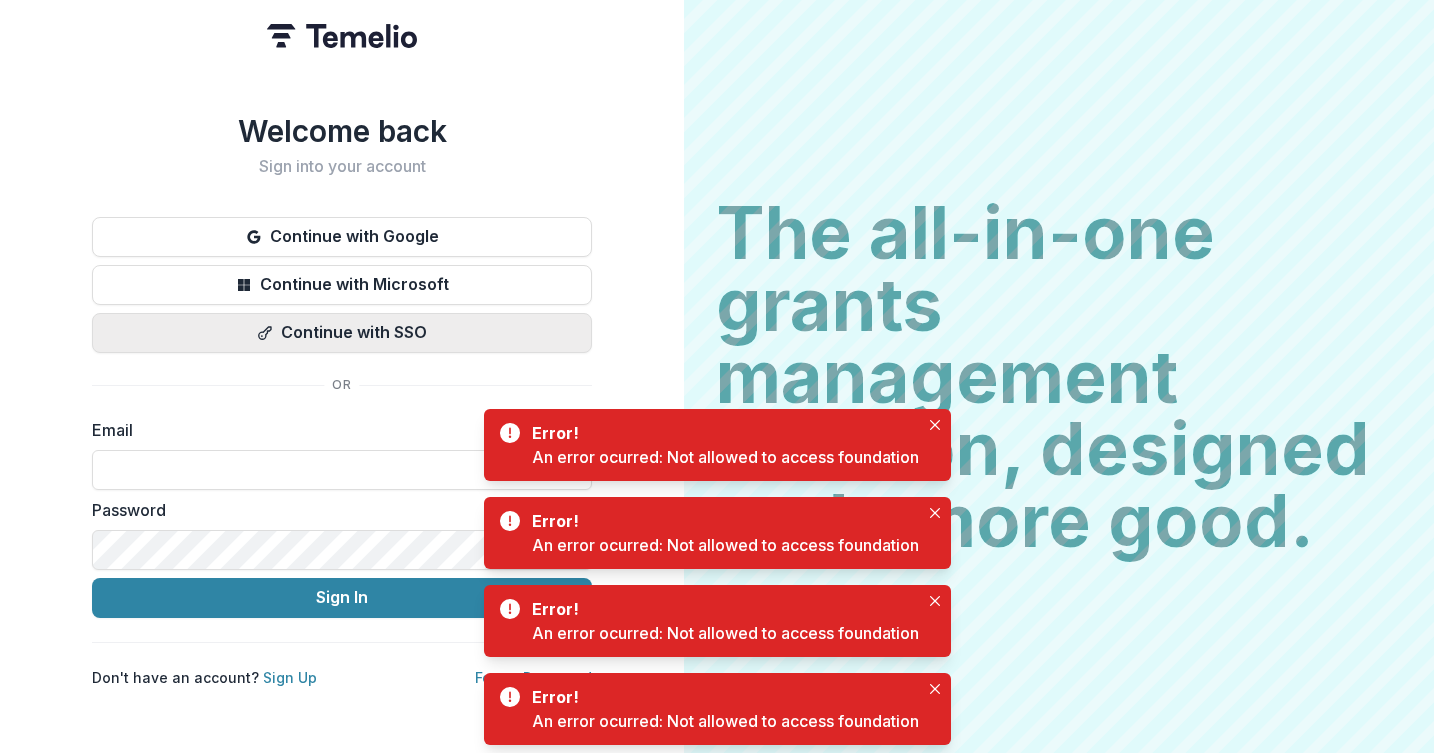 click on "Continue with SSO" at bounding box center (342, 333) 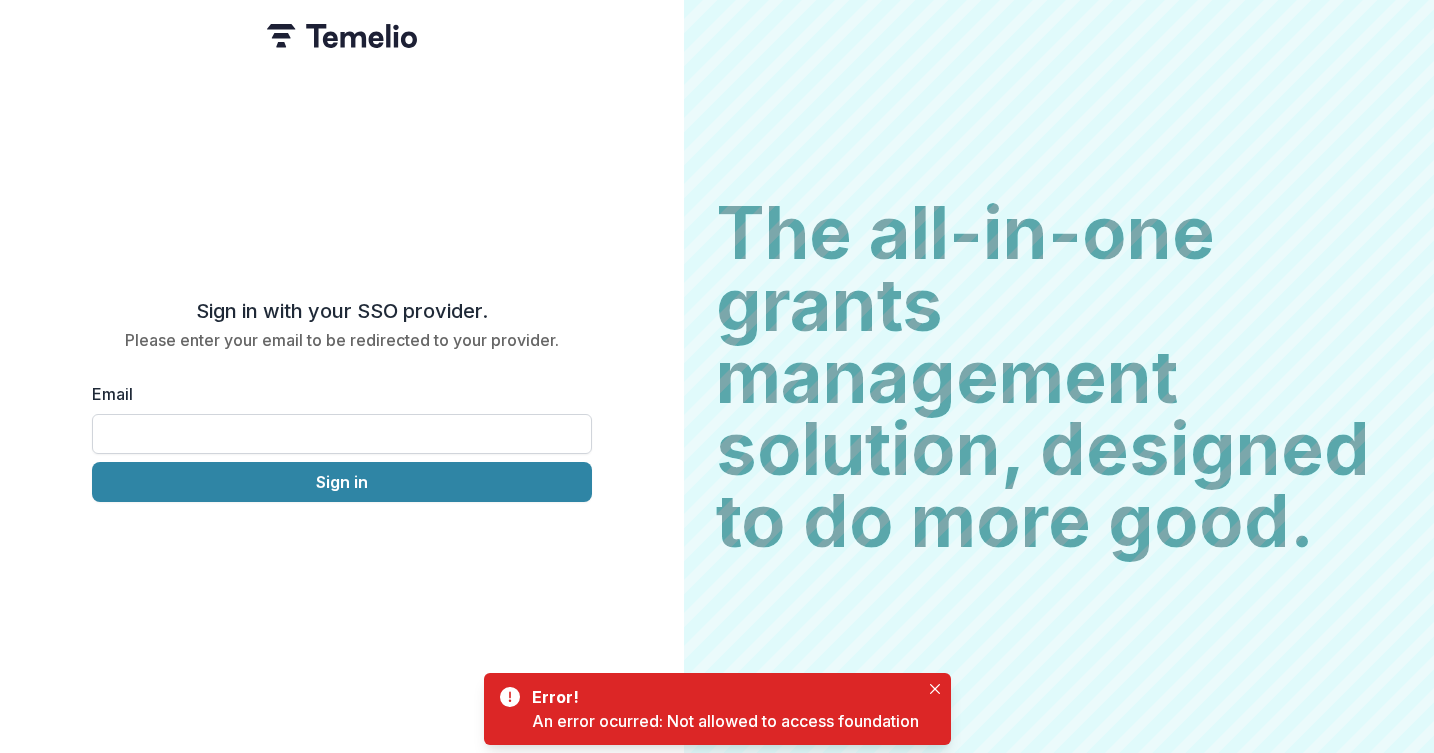 click on "Email" at bounding box center (342, 434) 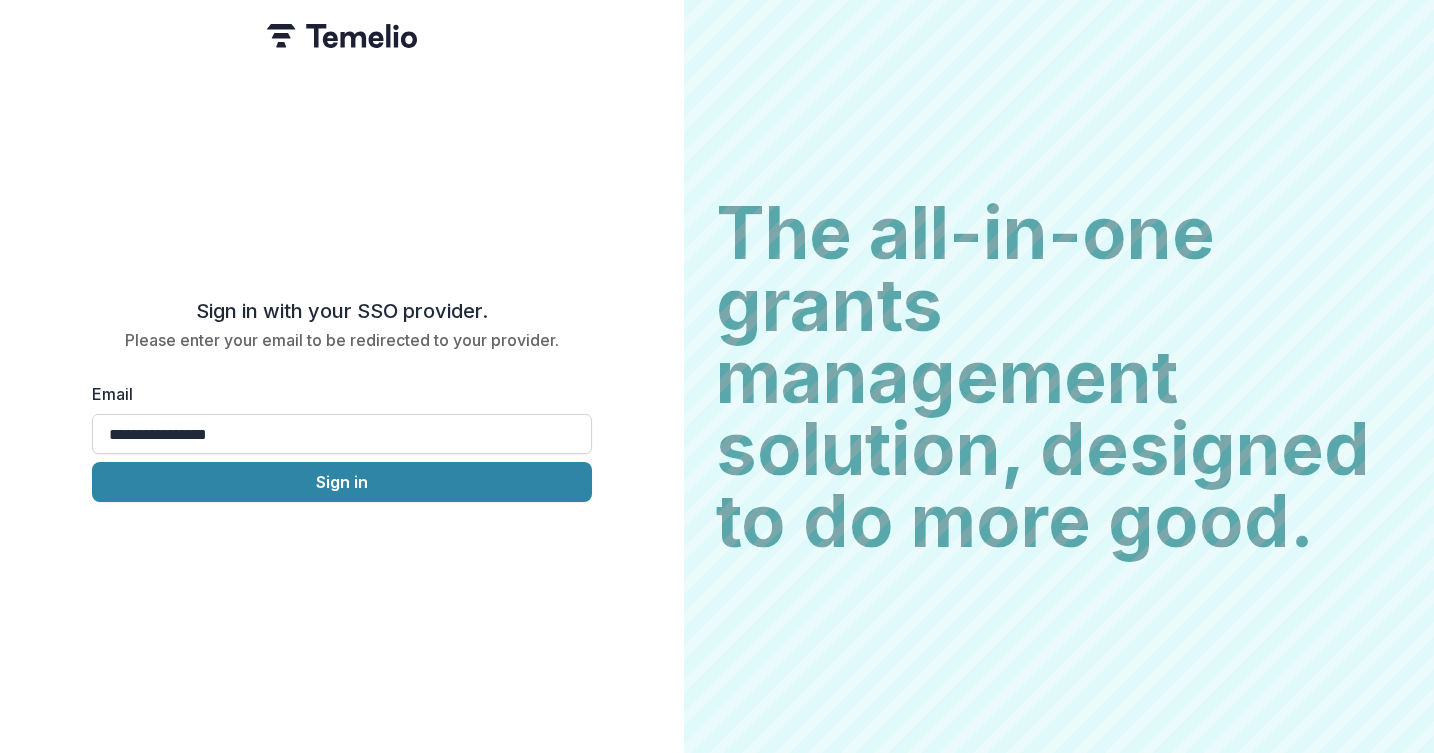 type on "**********" 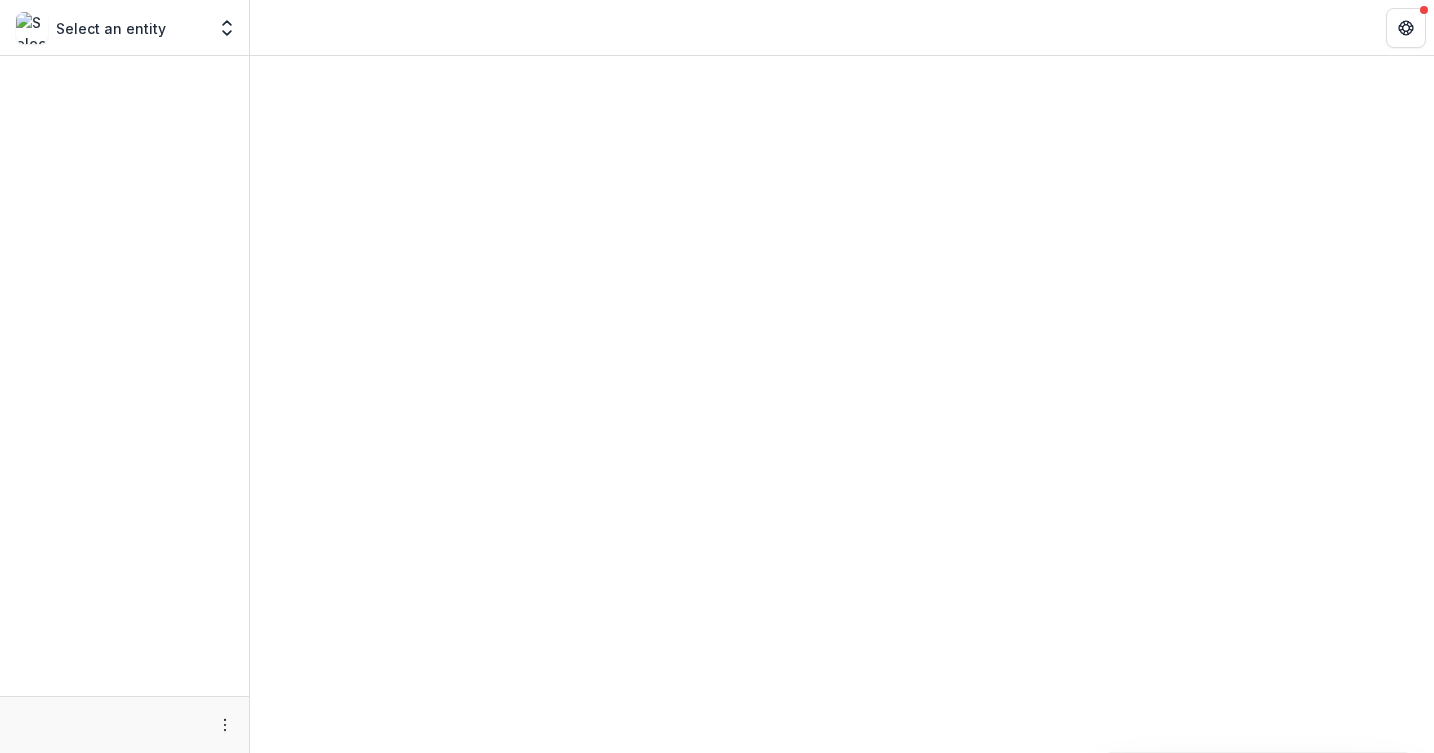 scroll, scrollTop: 0, scrollLeft: 0, axis: both 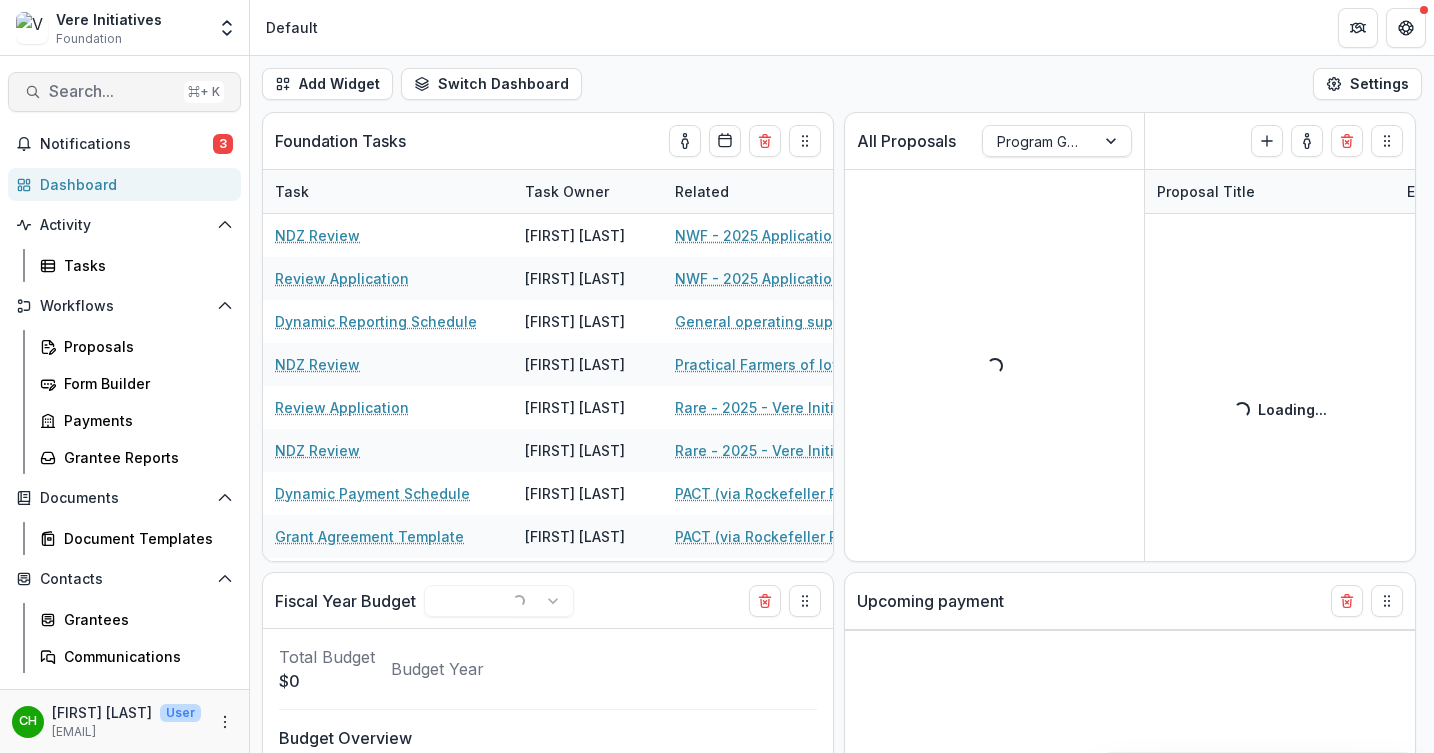 click on "Search..." at bounding box center [112, 91] 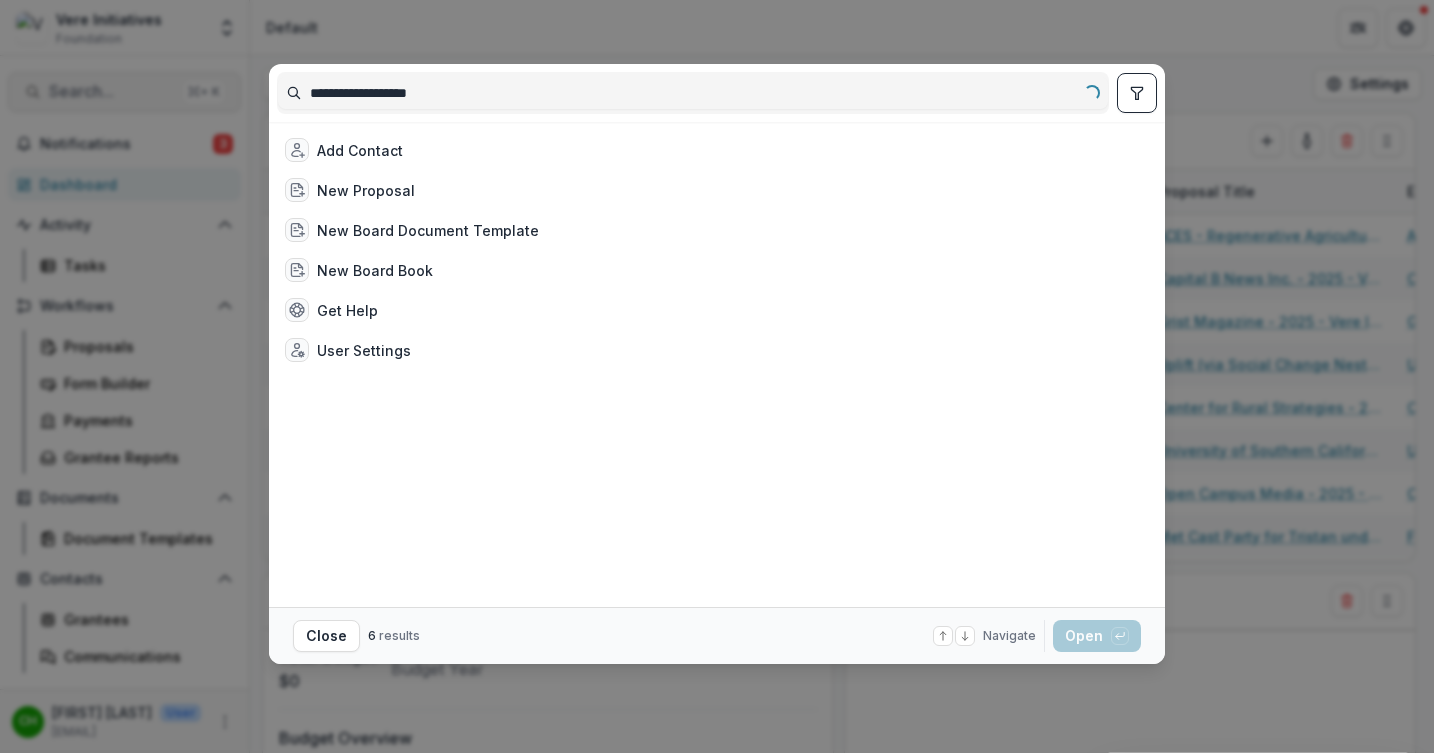 type on "**********" 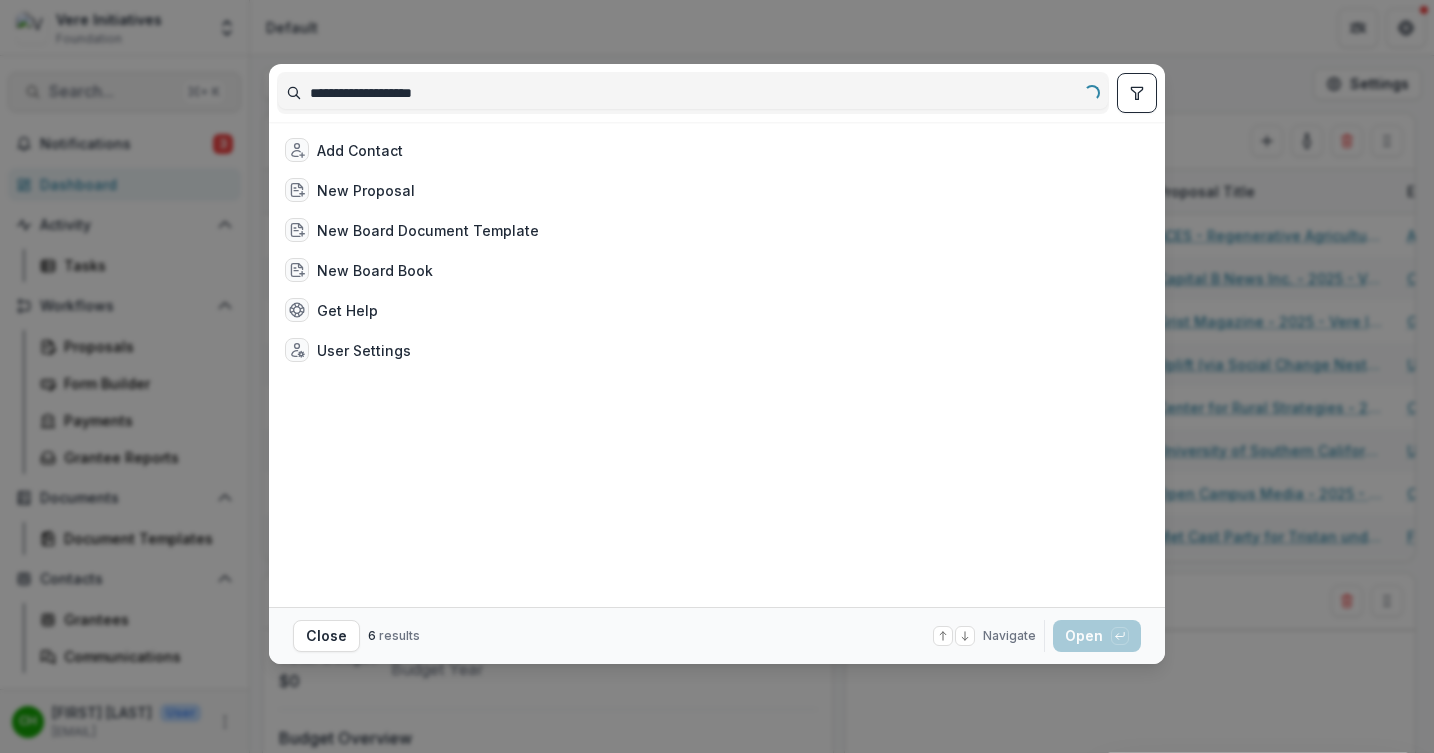 select on "******" 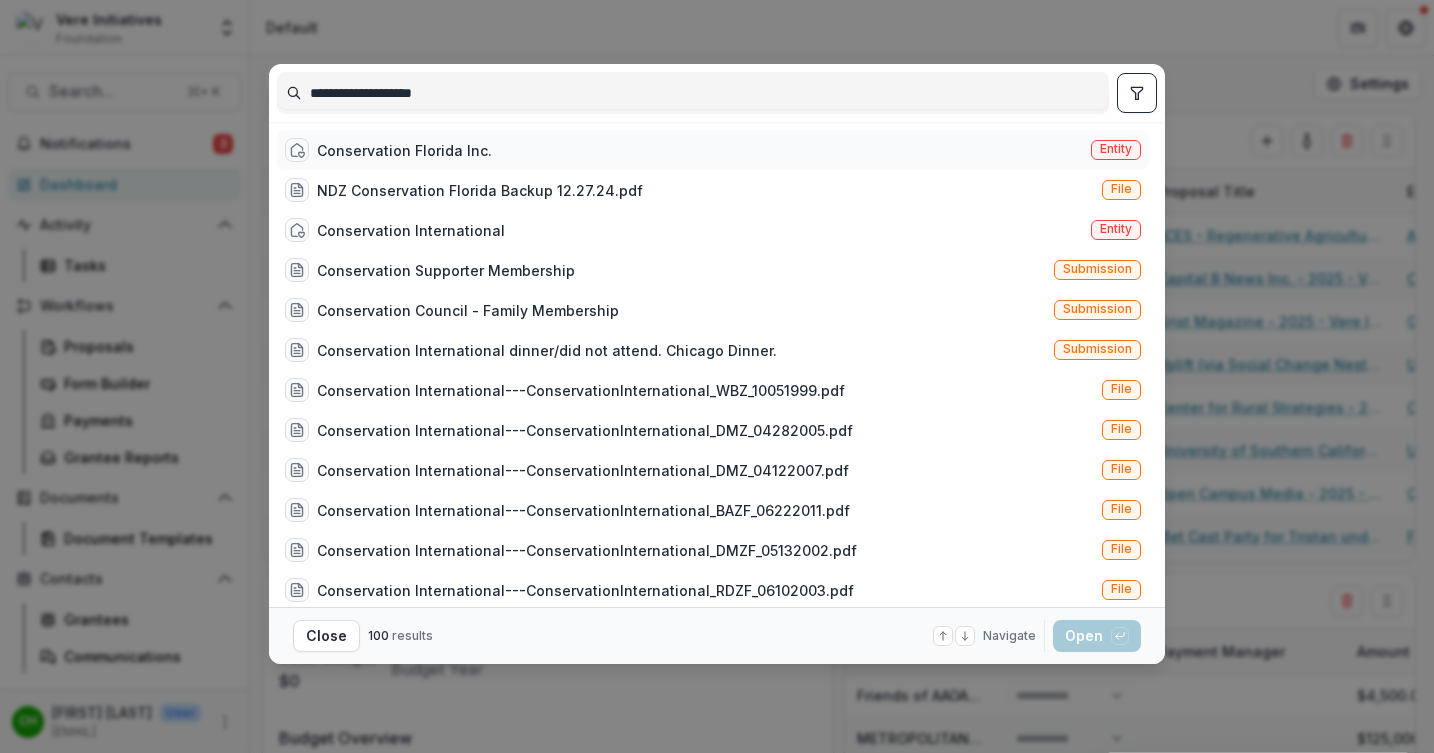 type on "**********" 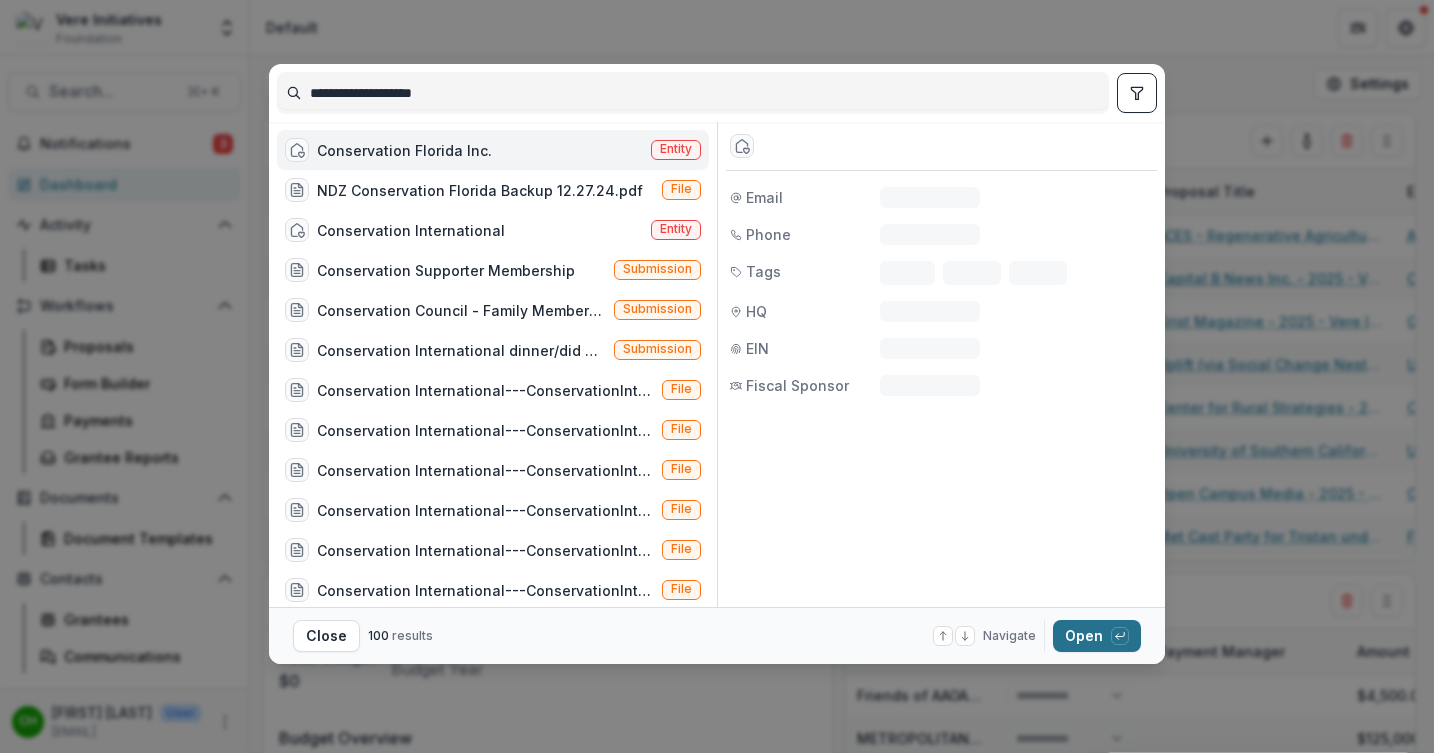 click on "Open with enter key" at bounding box center [1097, 636] 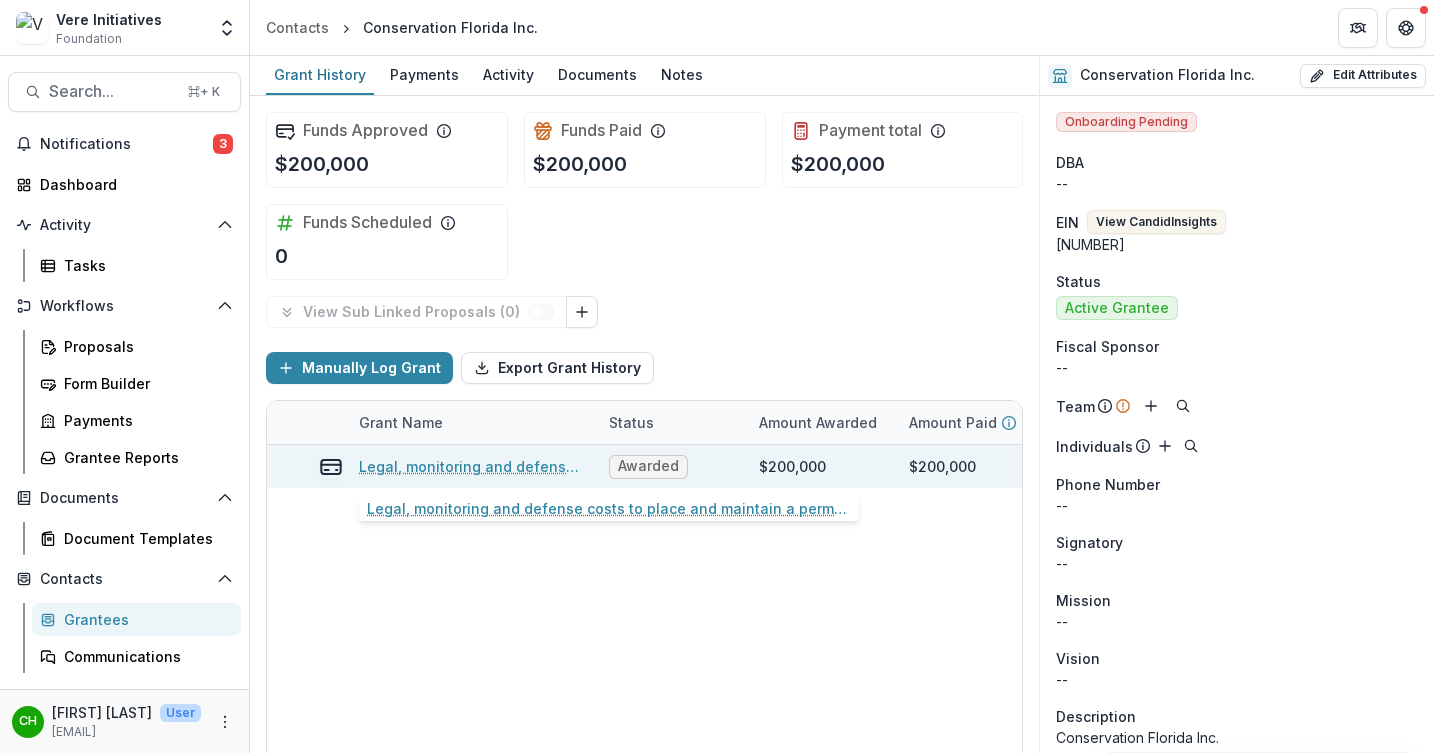 click on "Legal, monitoring and defense costs to place and maintain a permanent easement on the Loxahatchee Slough in Palm Beach County" at bounding box center (472, 466) 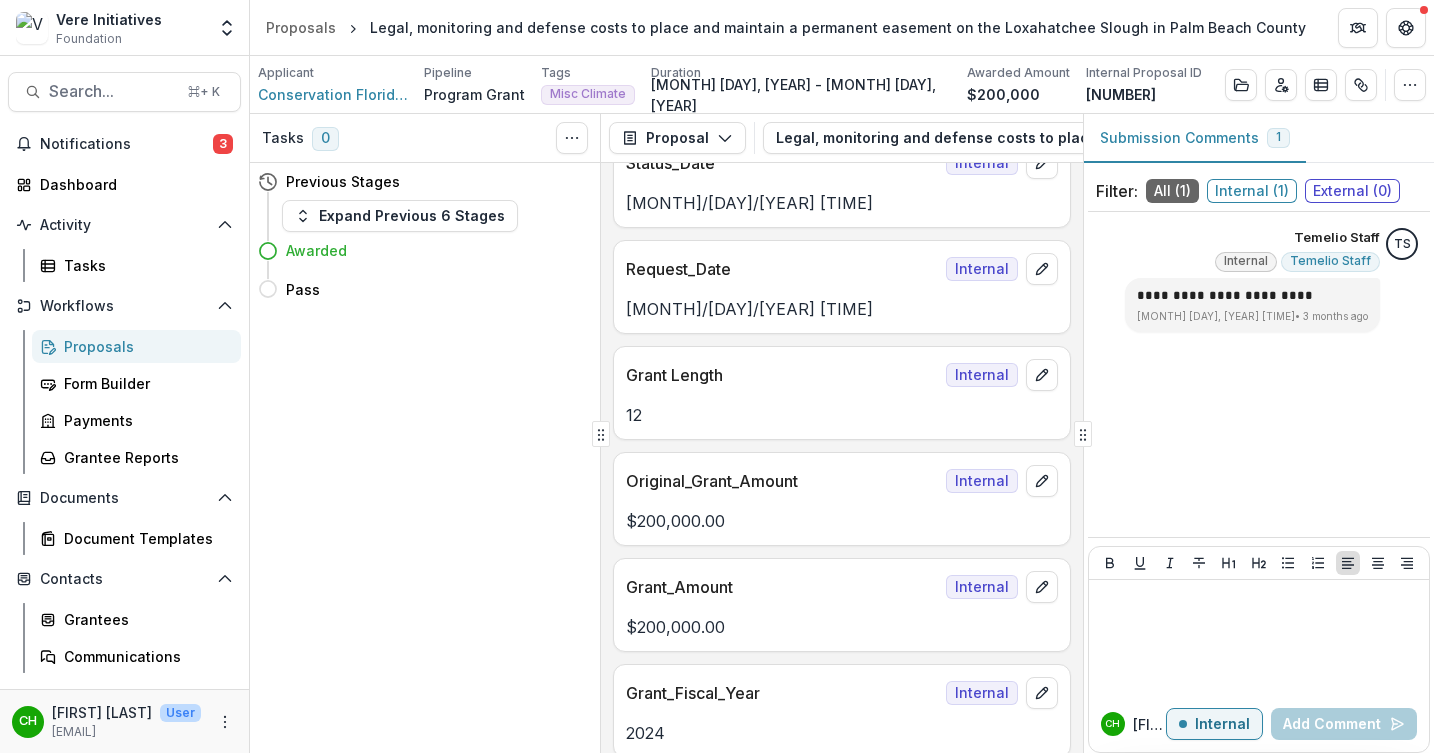 scroll, scrollTop: 0, scrollLeft: 0, axis: both 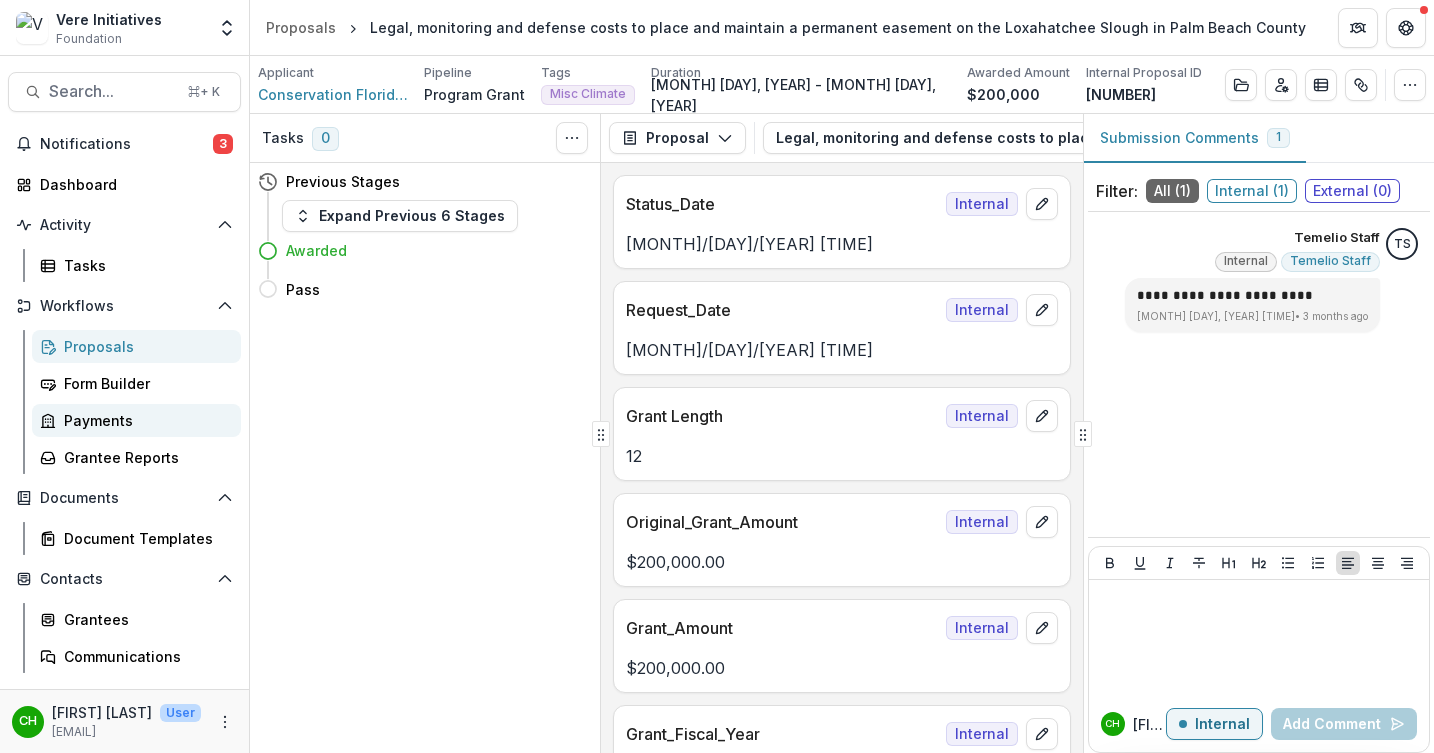 click on "Payments" at bounding box center [136, 420] 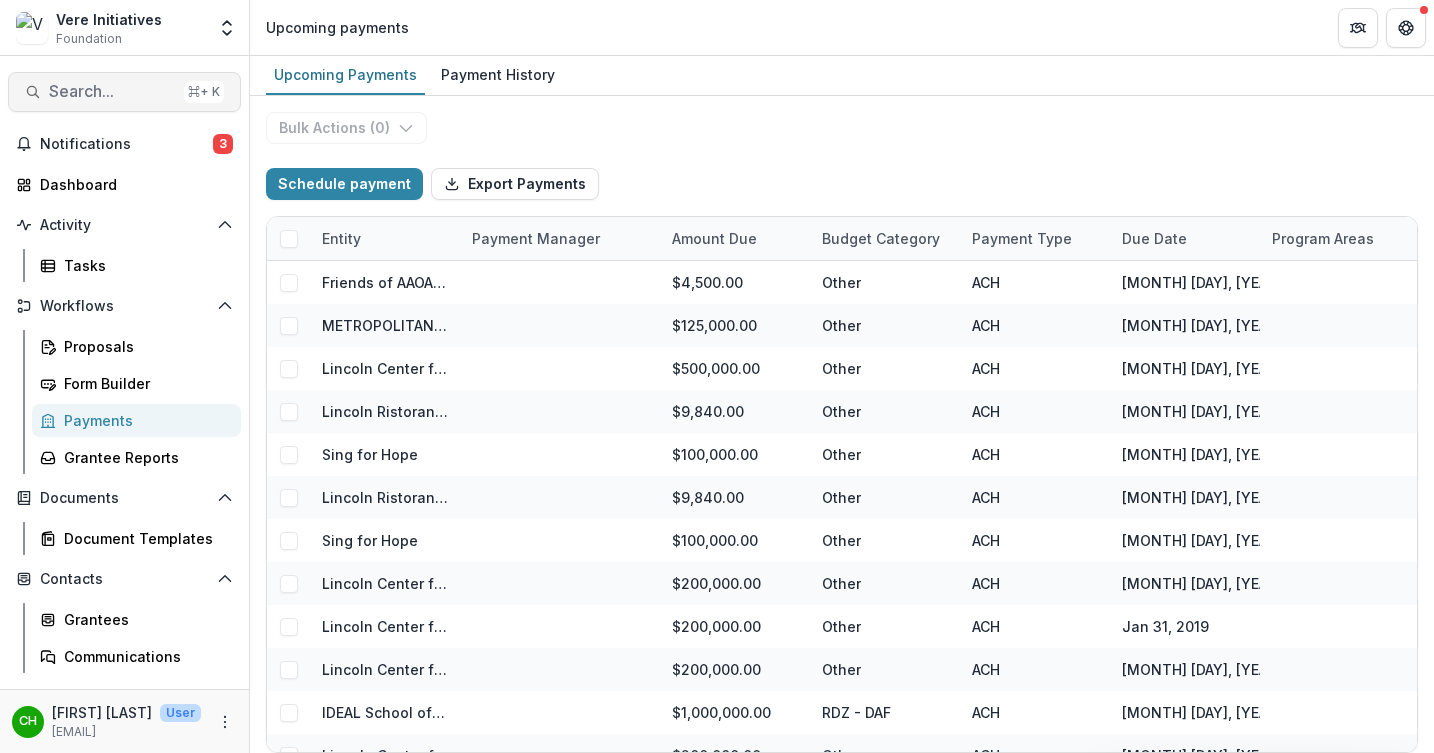 click on "Search..." at bounding box center [112, 91] 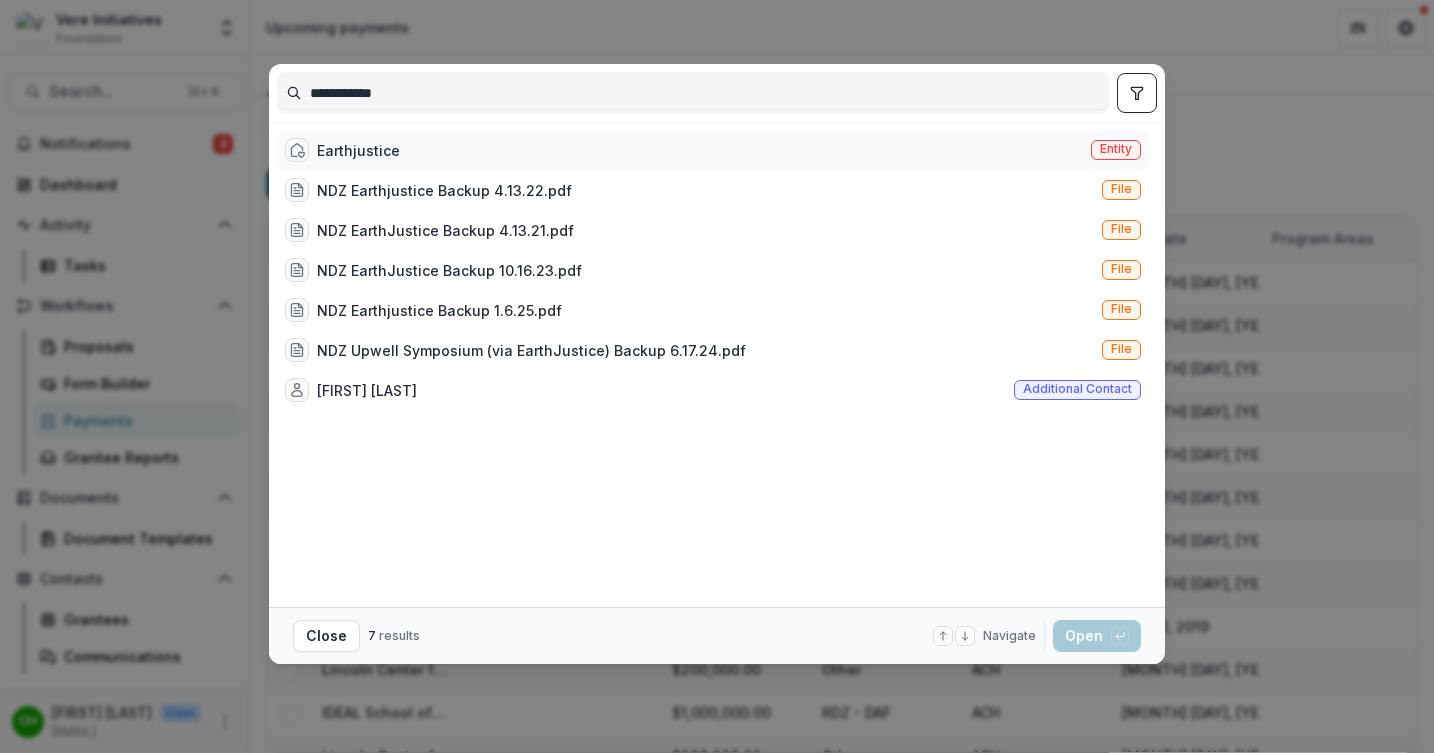 type on "**********" 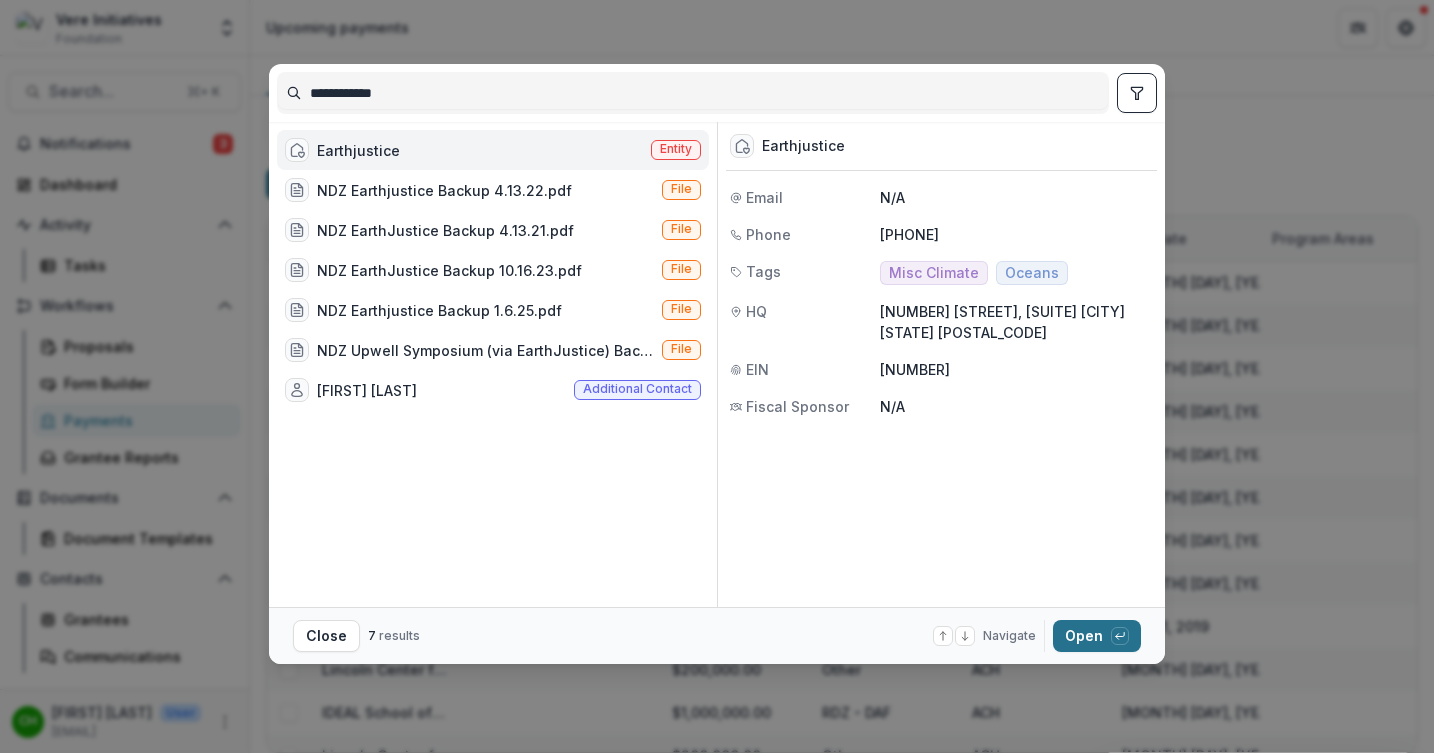 click 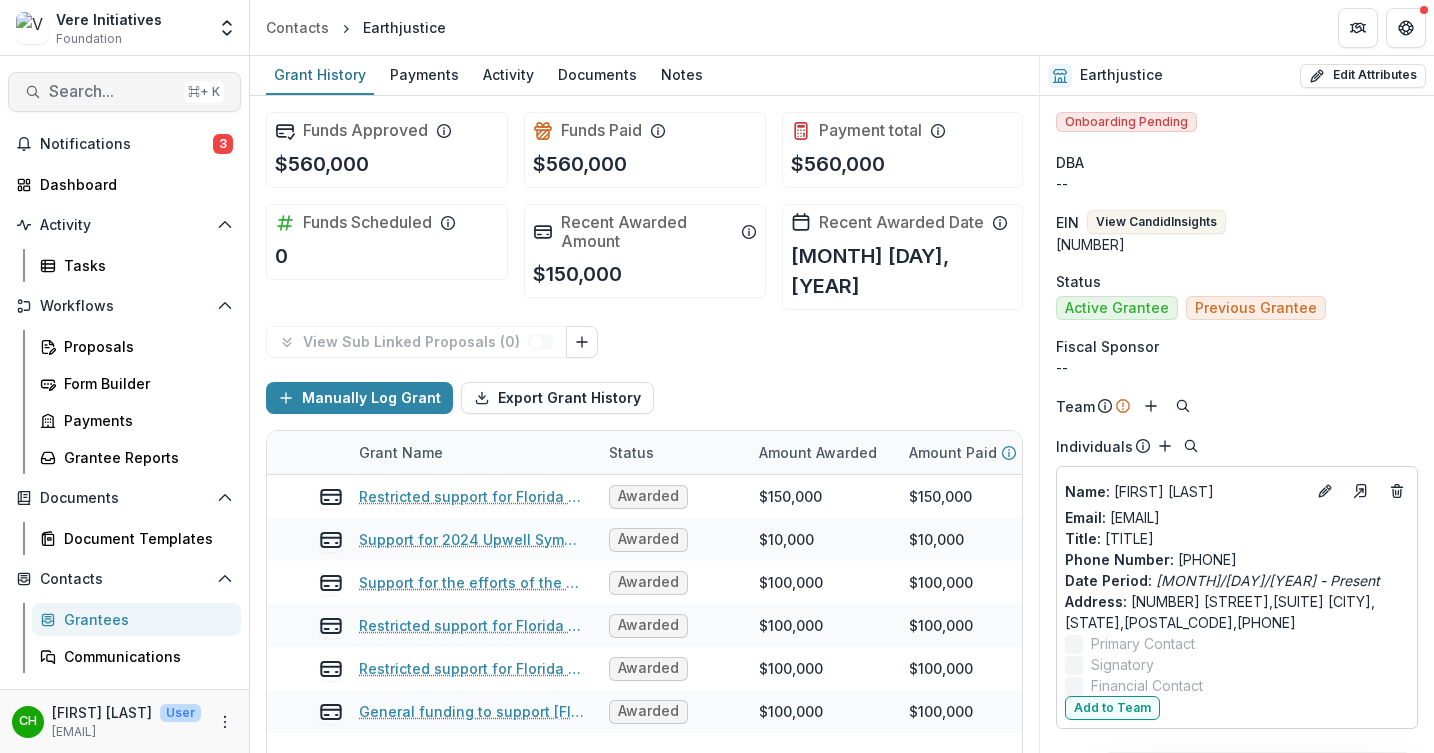 click on "Search..." at bounding box center [112, 91] 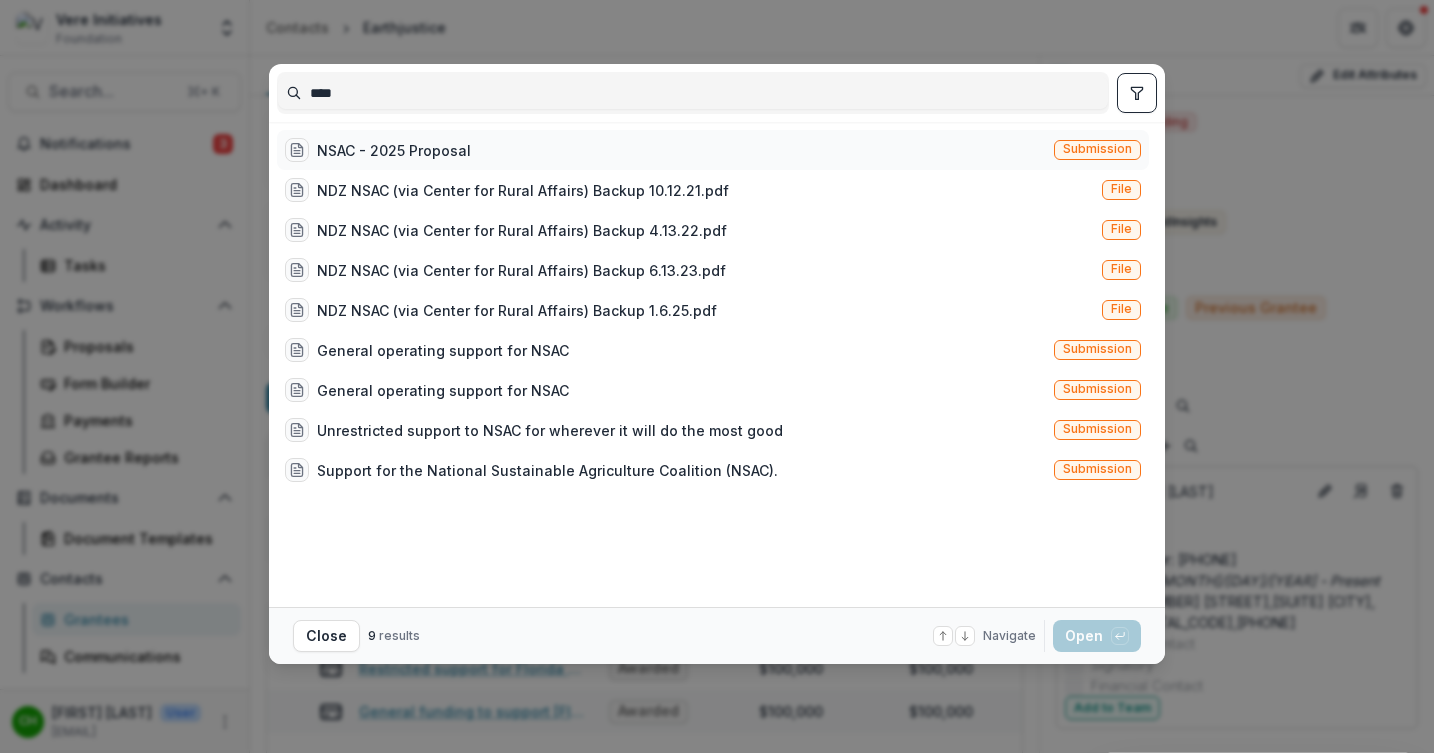 type on "****" 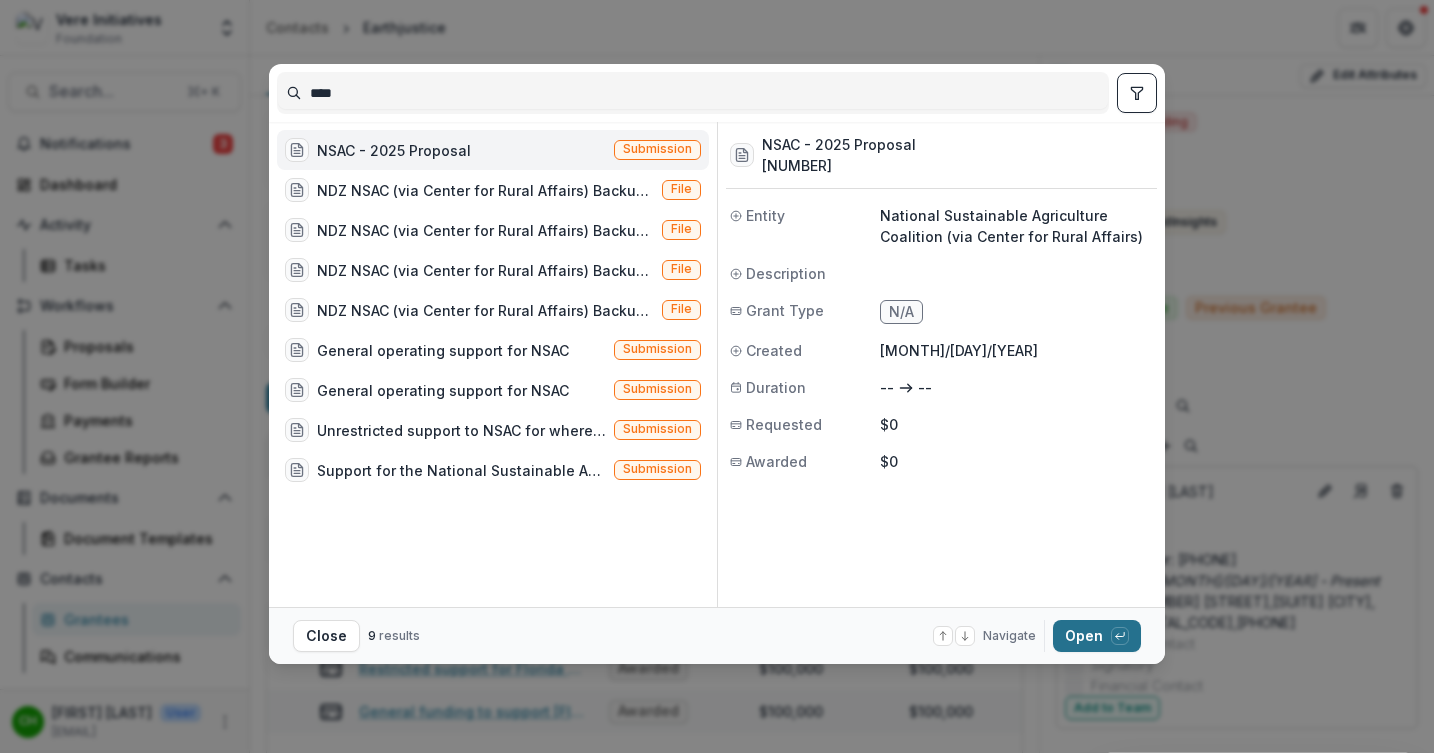 click on "Open with enter key" at bounding box center (1097, 636) 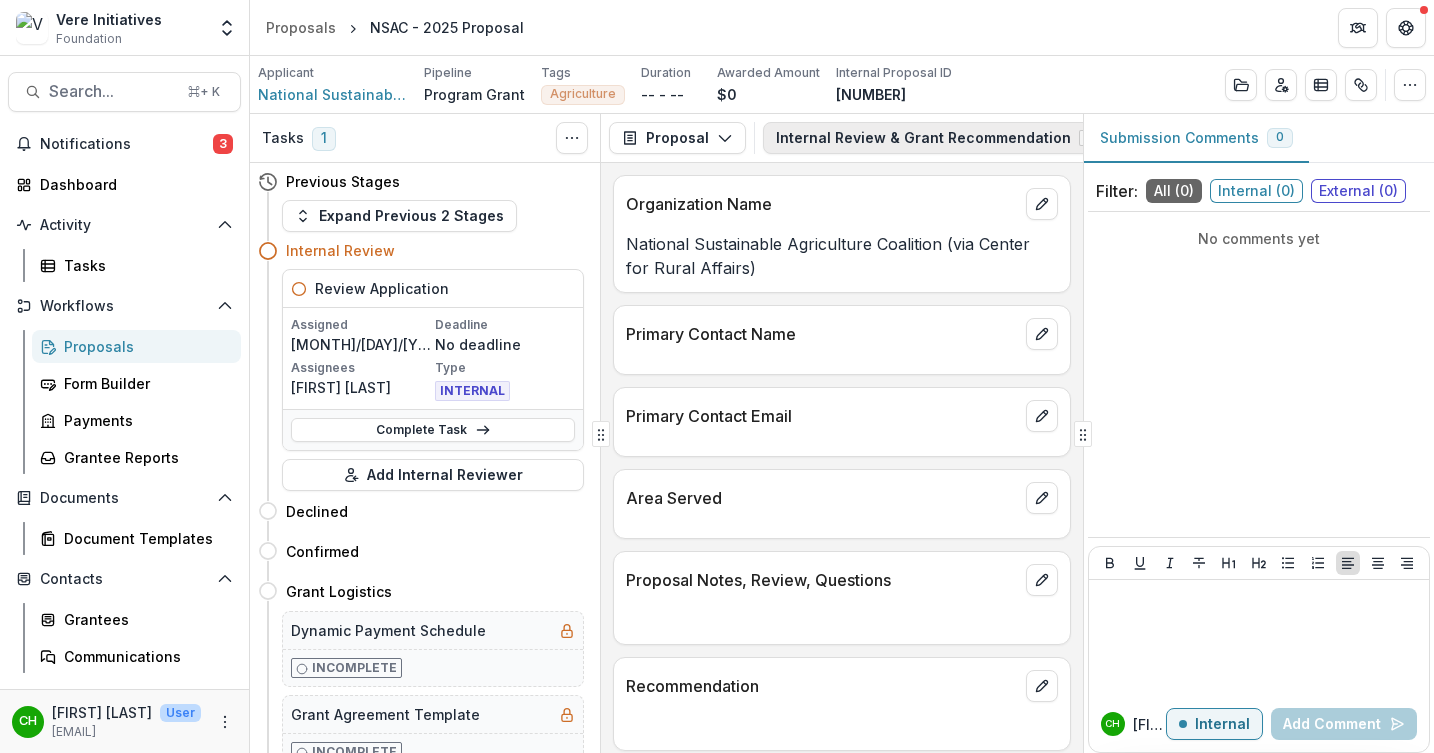click on "Internal Review & Grant Recommendation 1" at bounding box center (947, 138) 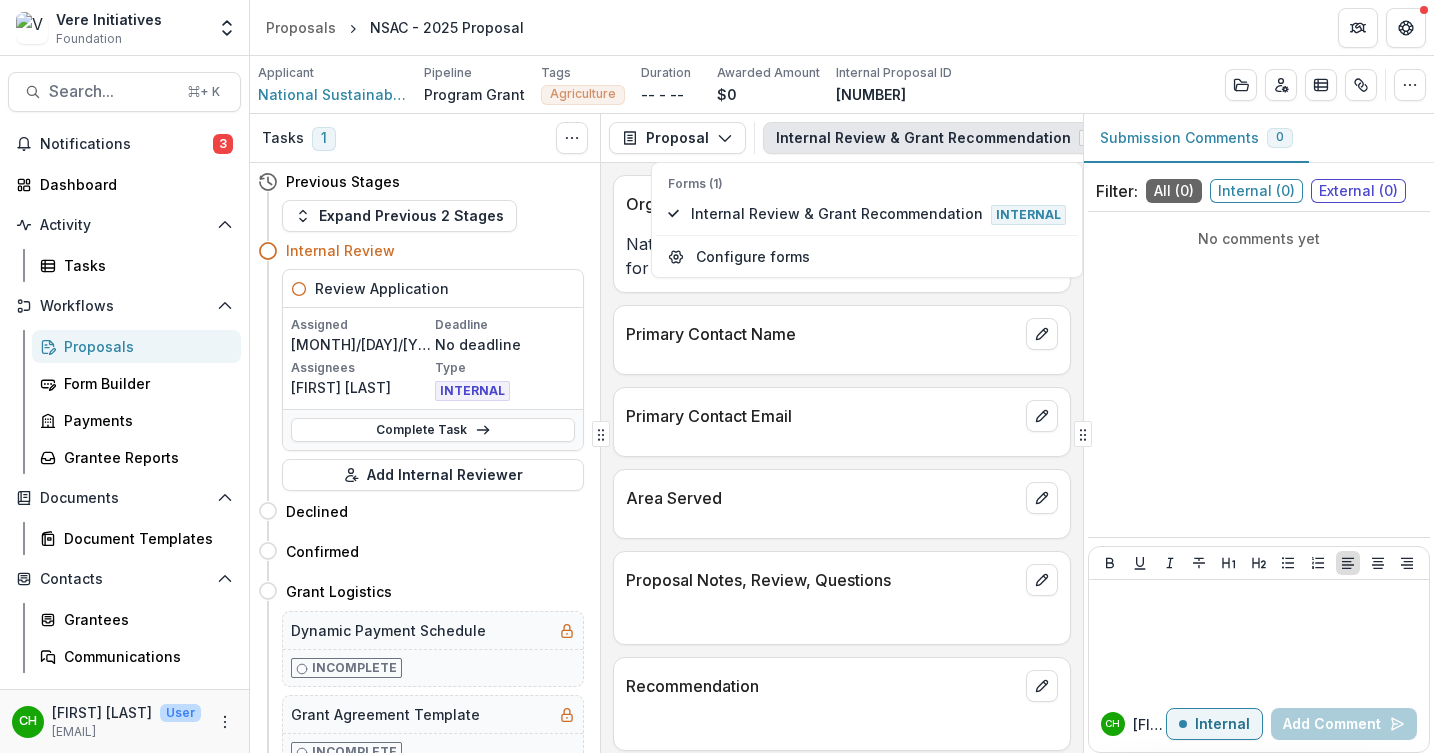 click on "Applicant National Sustainable Agriculture Coalition (via Center for Rural Affairs) Pipeline Program Grant Tags Agriculture All tags Agriculture Duration --   -   -- Awarded Amount $[NUMBER] Internal Proposal ID [NUMBER] Edit Details View Candid  Insights Change History Key Milestones Change Pipeline Archive" at bounding box center [842, 85] 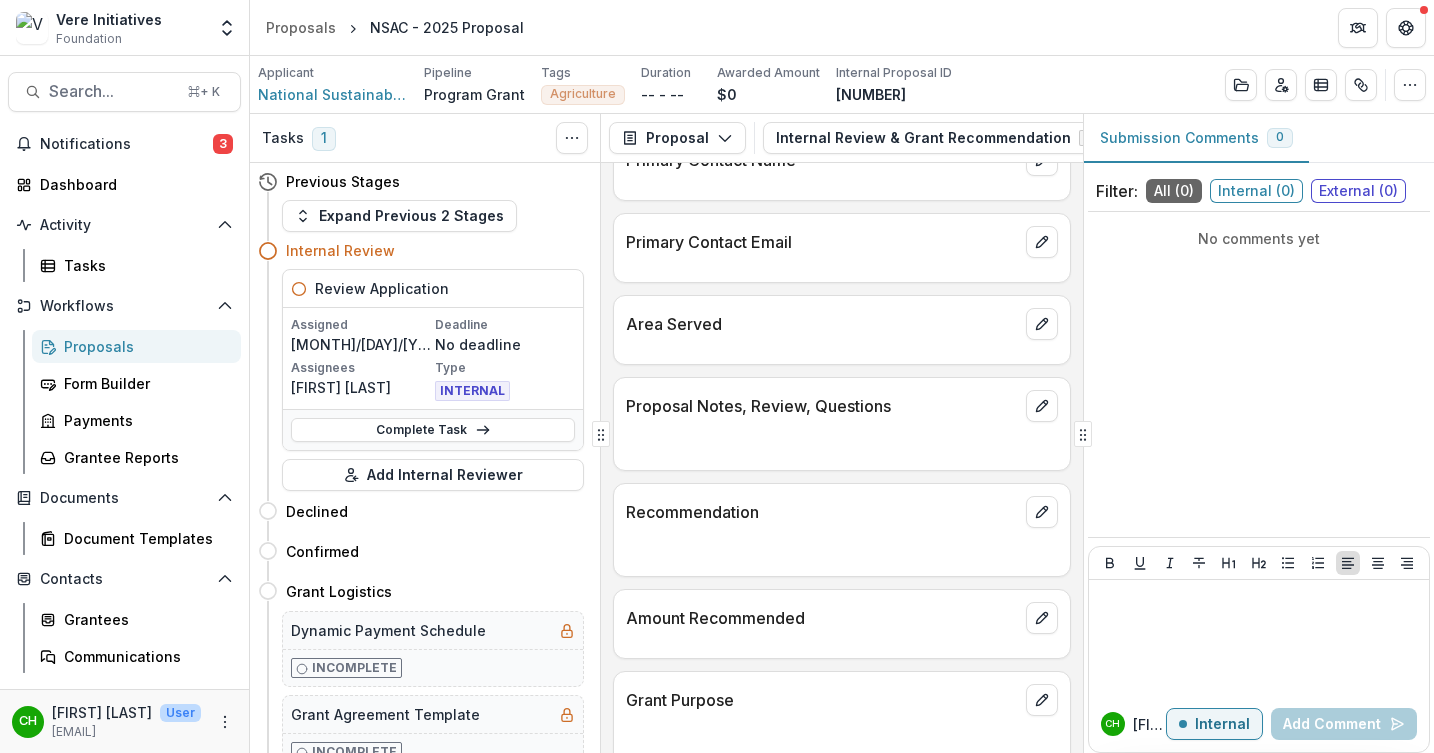 scroll, scrollTop: 0, scrollLeft: 0, axis: both 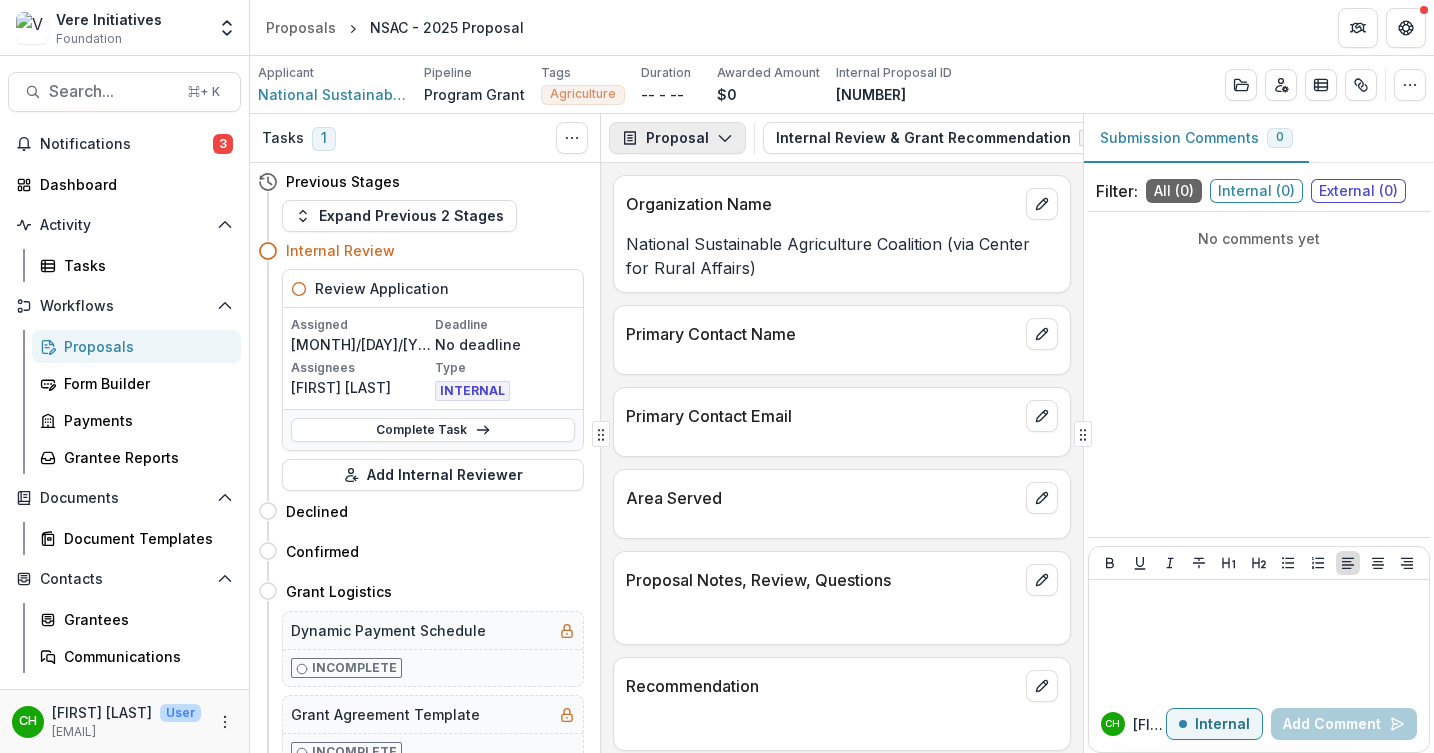 click on "Proposal" at bounding box center (677, 138) 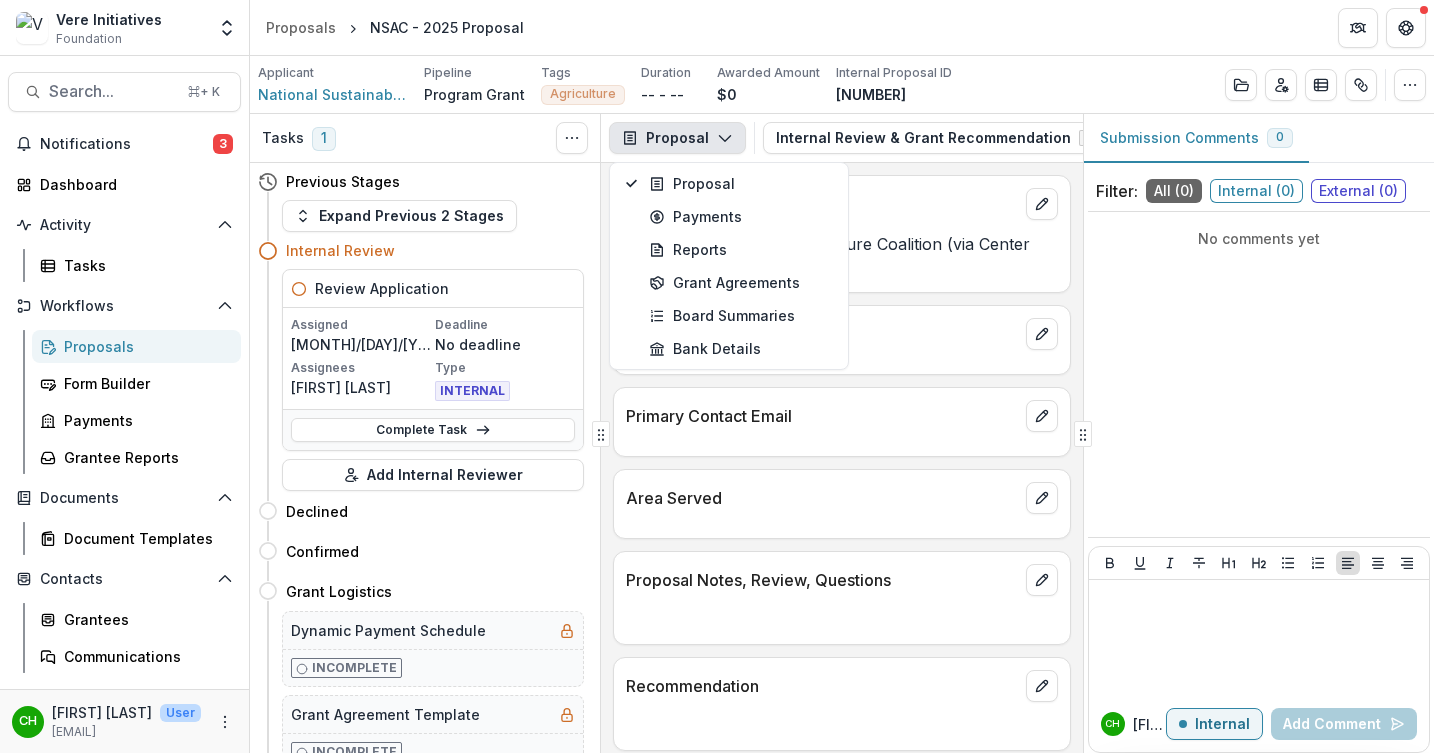 click on "Applicant National Sustainable Agriculture Coalition (via Center for Rural Affairs) Pipeline Program Grant Tags Agriculture All tags Agriculture Duration --   -   -- Awarded Amount $[NUMBER] Internal Proposal ID [NUMBER] Edit Details View Candid  Insights Change History Key Milestones Change Pipeline Archive" at bounding box center (842, 84) 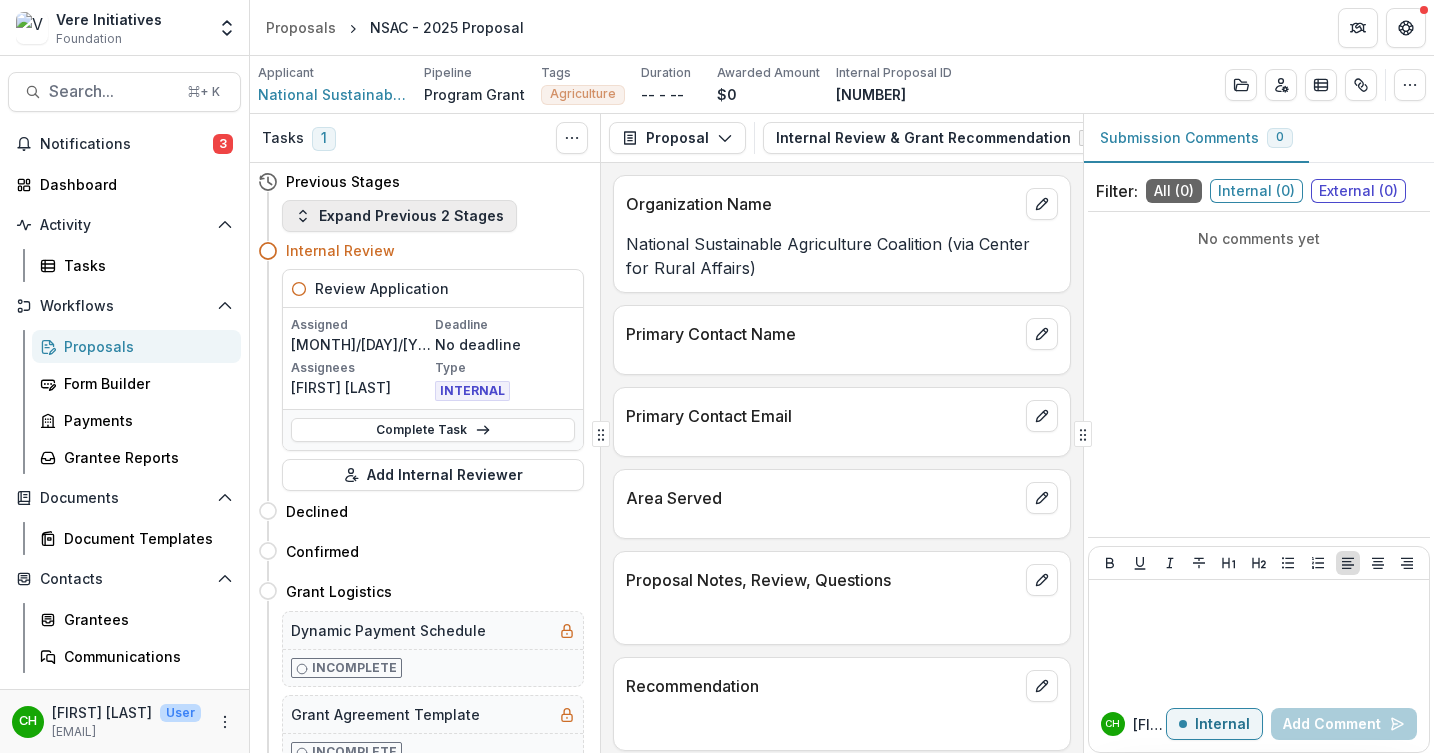 click on "Expand Previous 2 Stages" at bounding box center (399, 216) 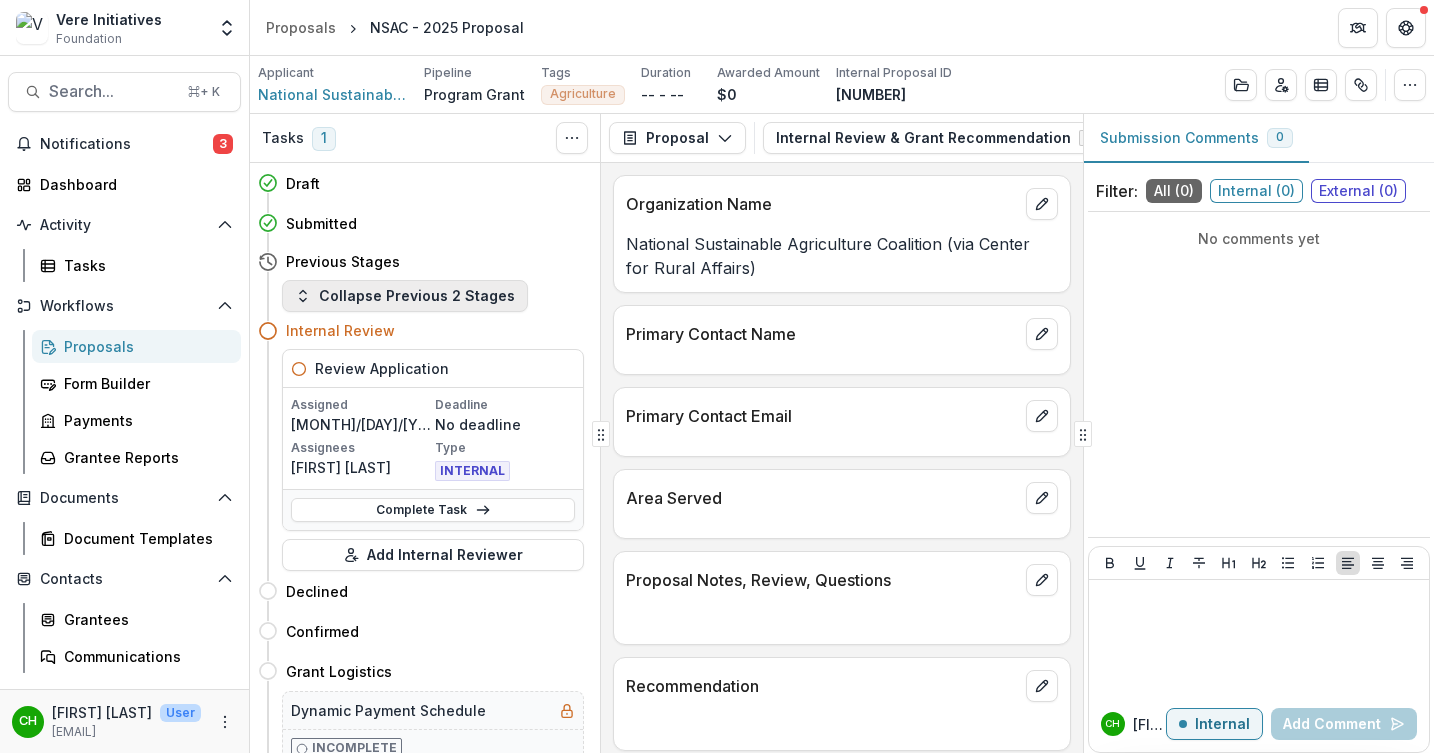 click on "Collapse Previous 2 Stages" at bounding box center (405, 296) 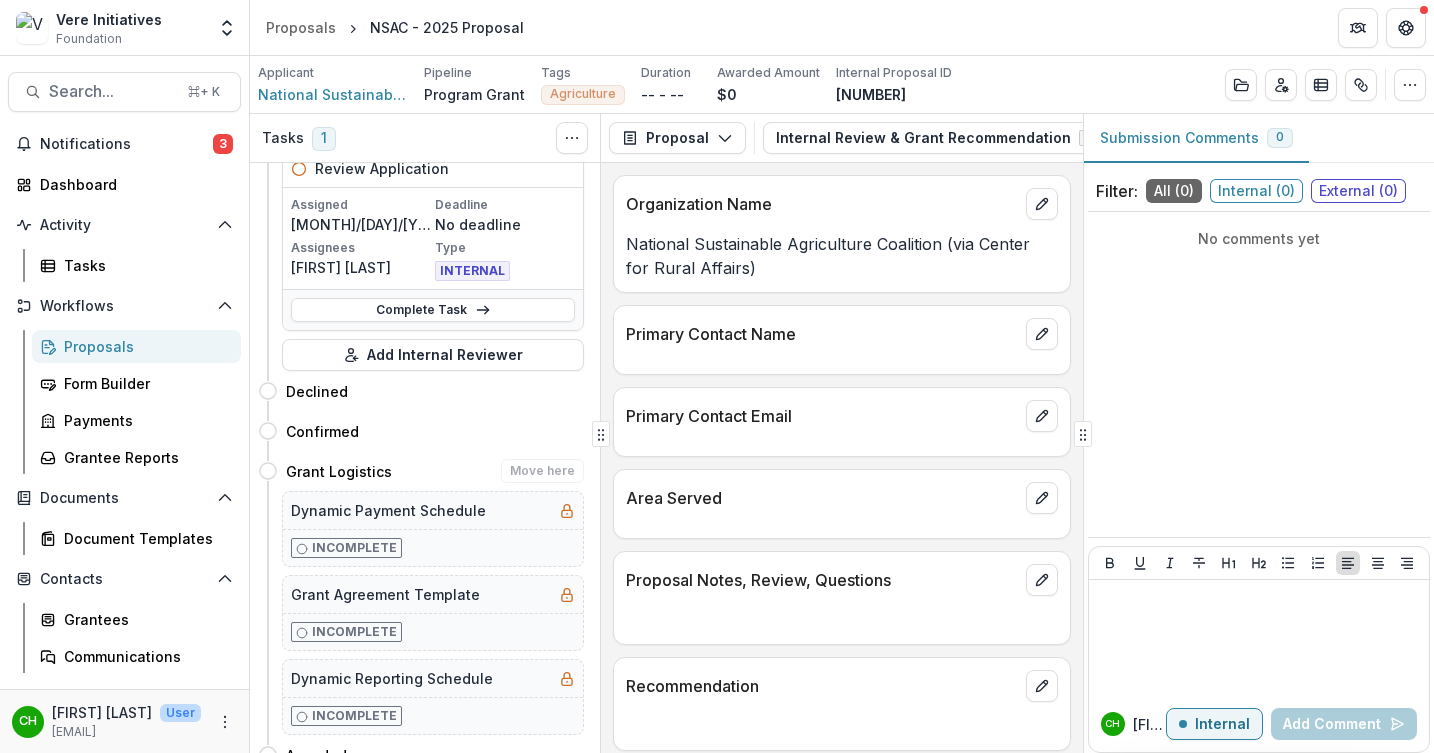 scroll, scrollTop: 0, scrollLeft: 0, axis: both 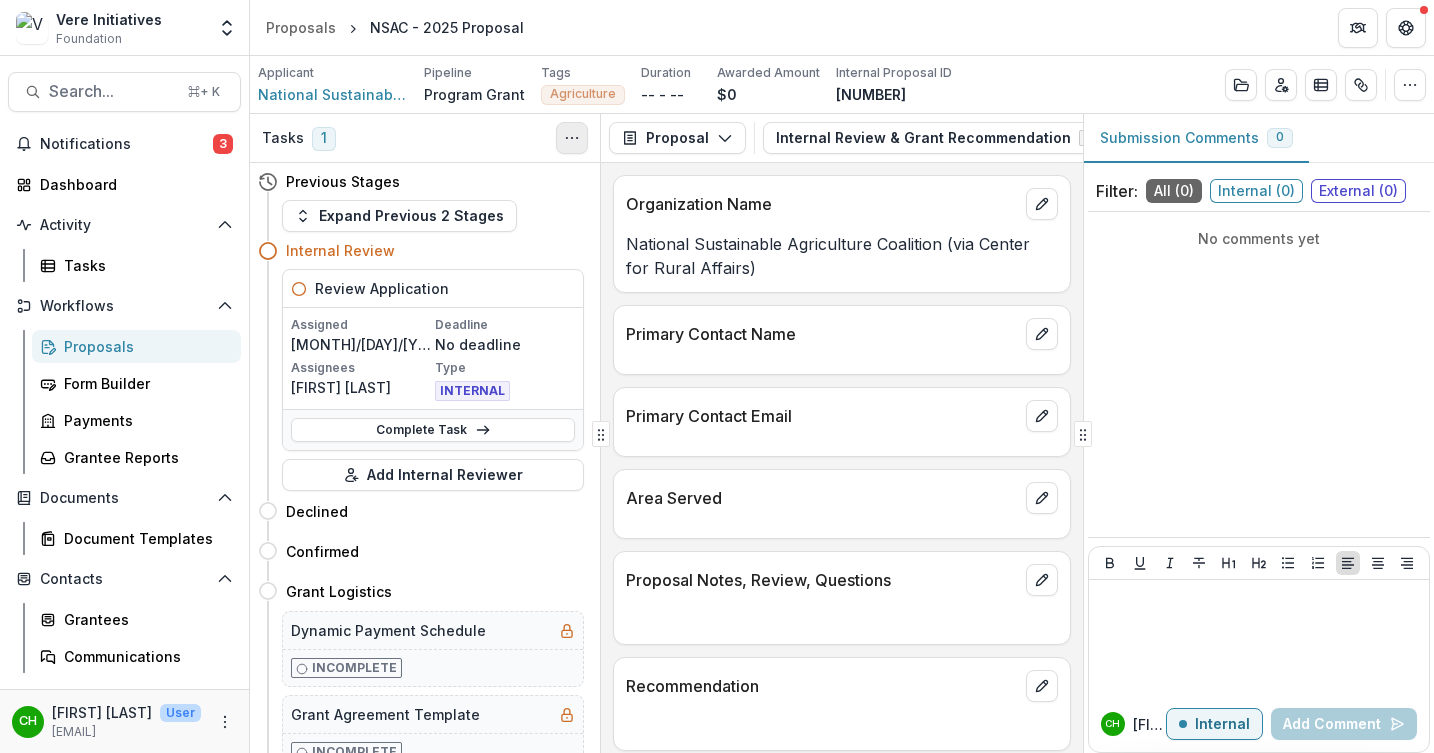 click 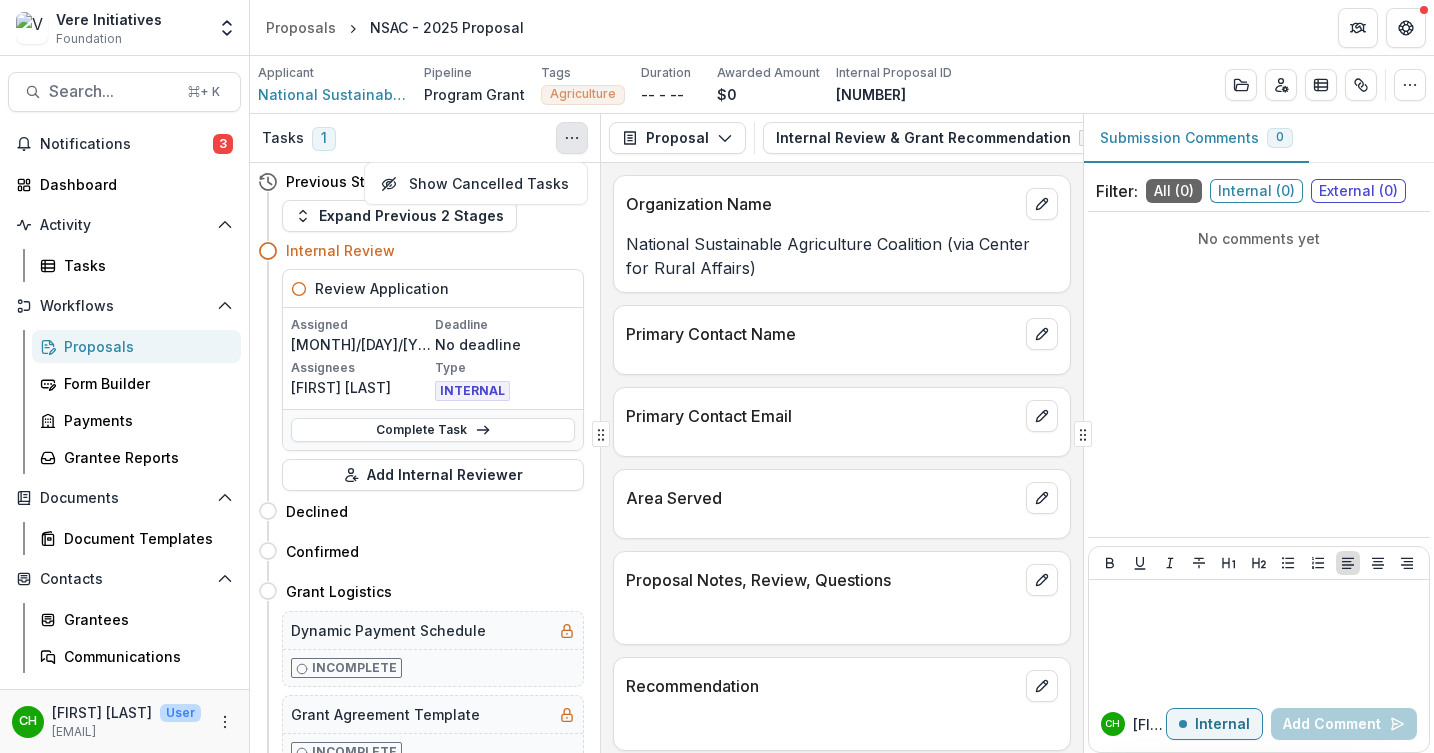 click 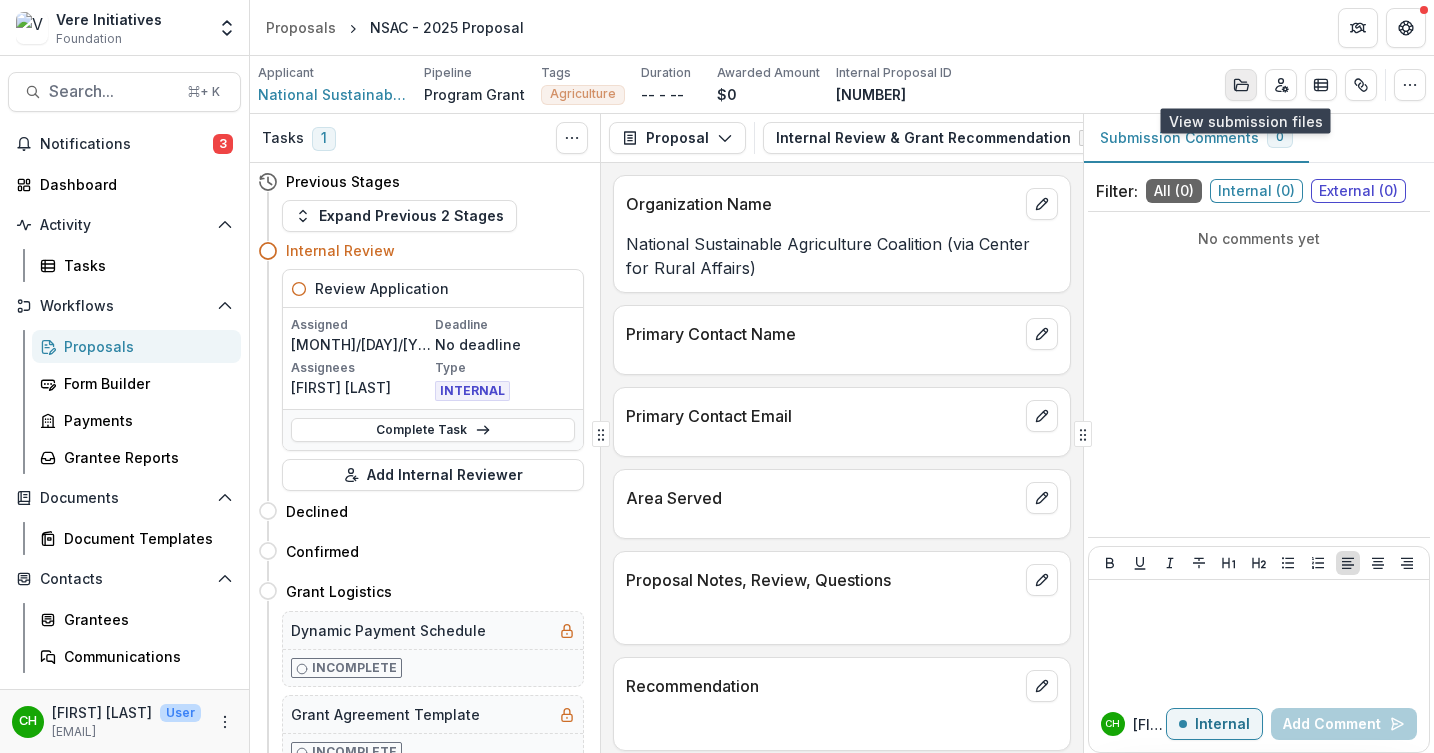 click 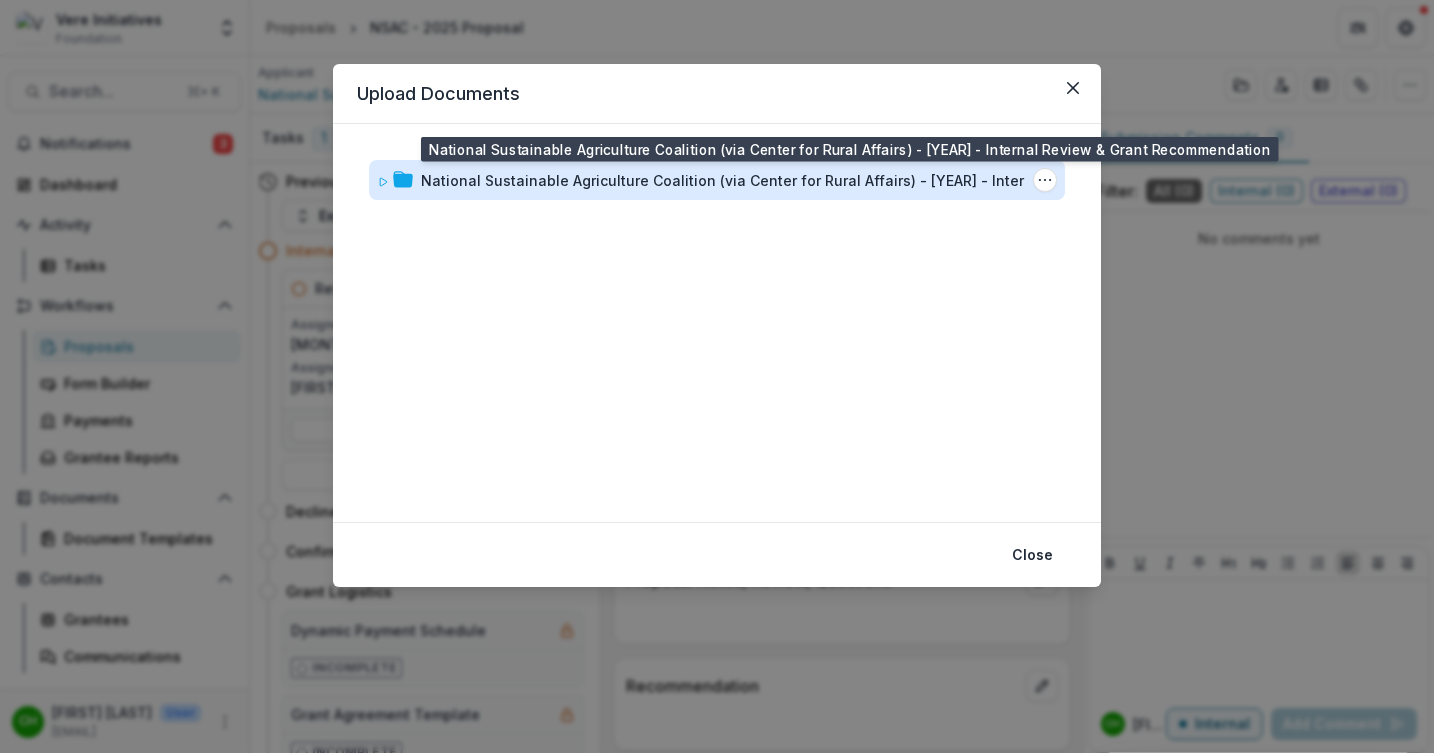 click on "National Sustainable Agriculture Coalition (via Center for Rural Affairs) - [YEAR] - Internal Review & Grant Recommendation" at bounding box center [751, 180] 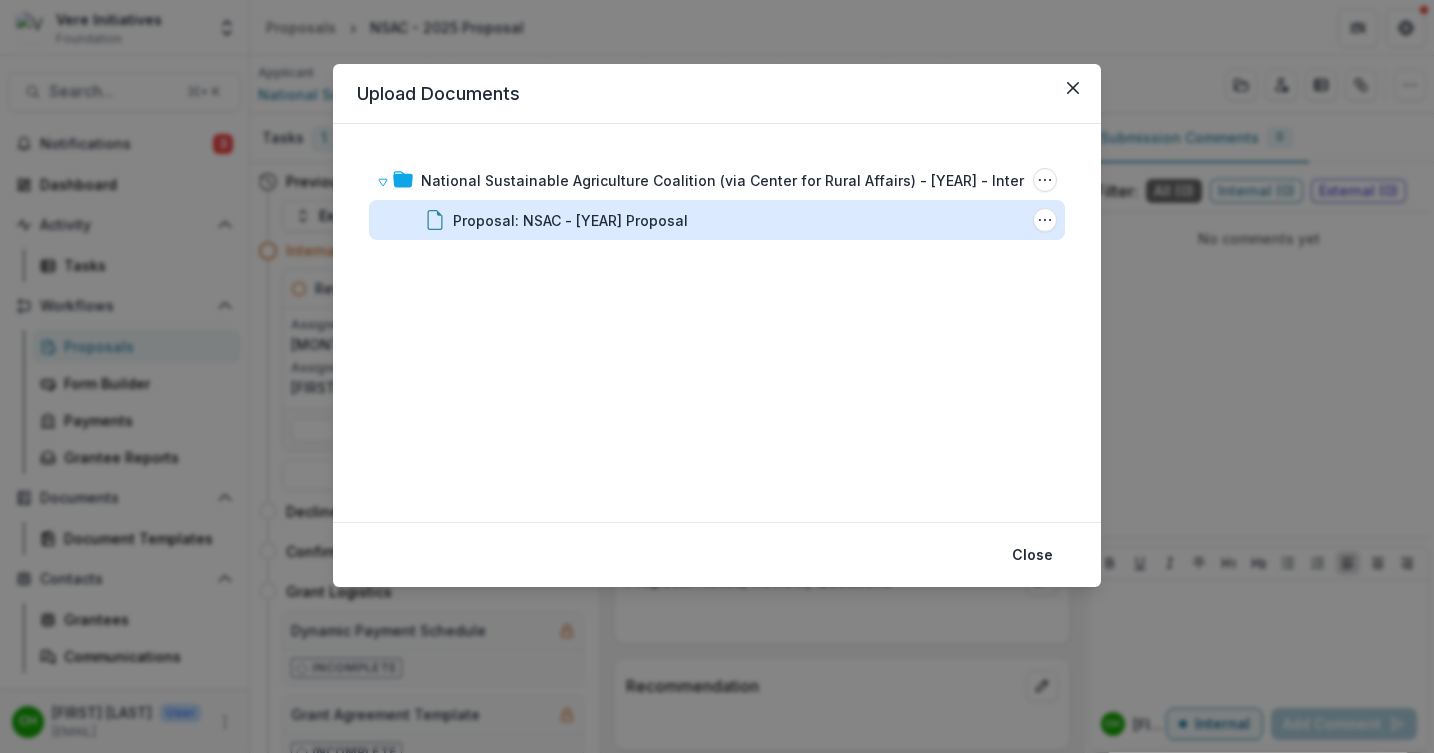 click on "Proposal: NSAC - [YEAR] Proposal" at bounding box center (570, 220) 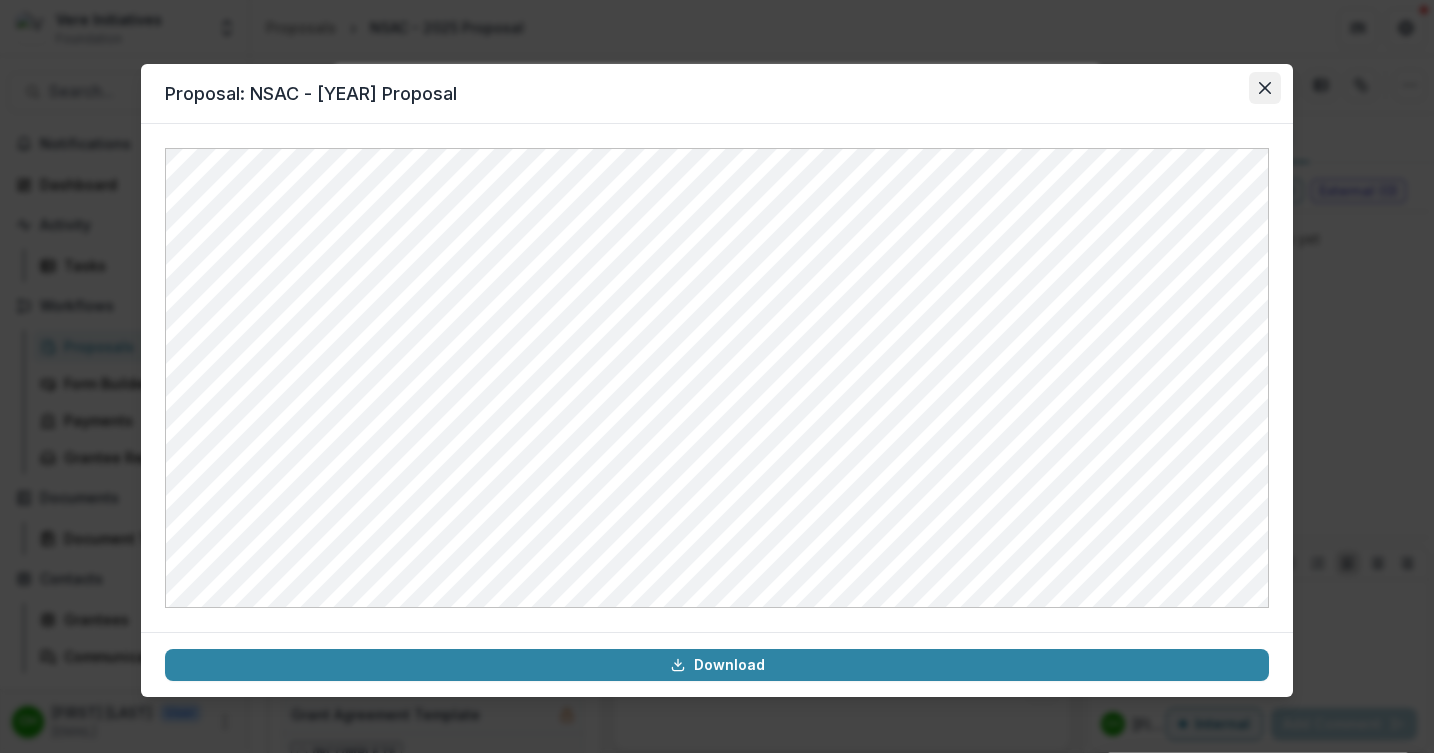 click at bounding box center [1265, 88] 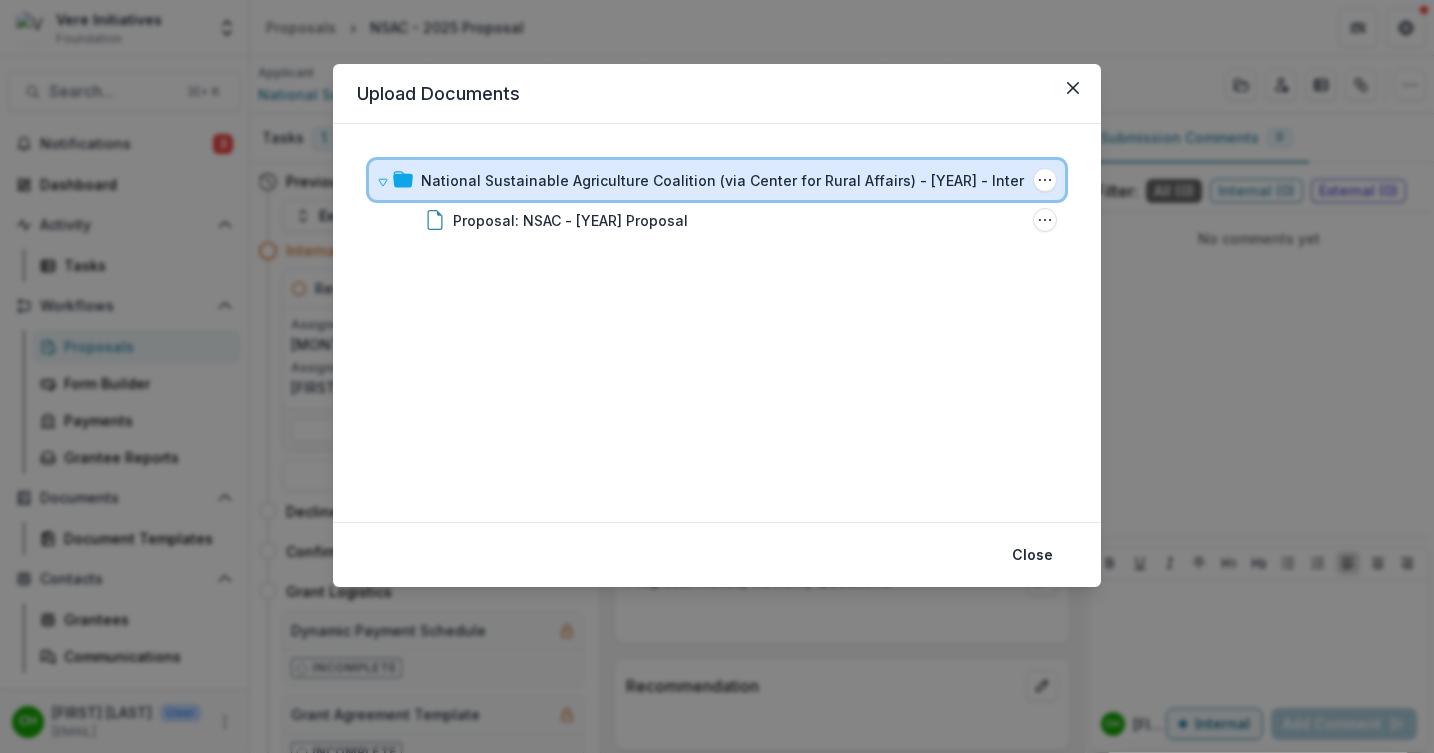 click on "Applicant National Sustainable Agriculture Coalition (via Center for Rural Affairs) - [YEAR] - Internal Review & Grant Recommendation Submission Temelio Proposal Attached Submission Report Tasks No tasks Folder Options Rename Add Subfolder Delete" at bounding box center [717, 180] 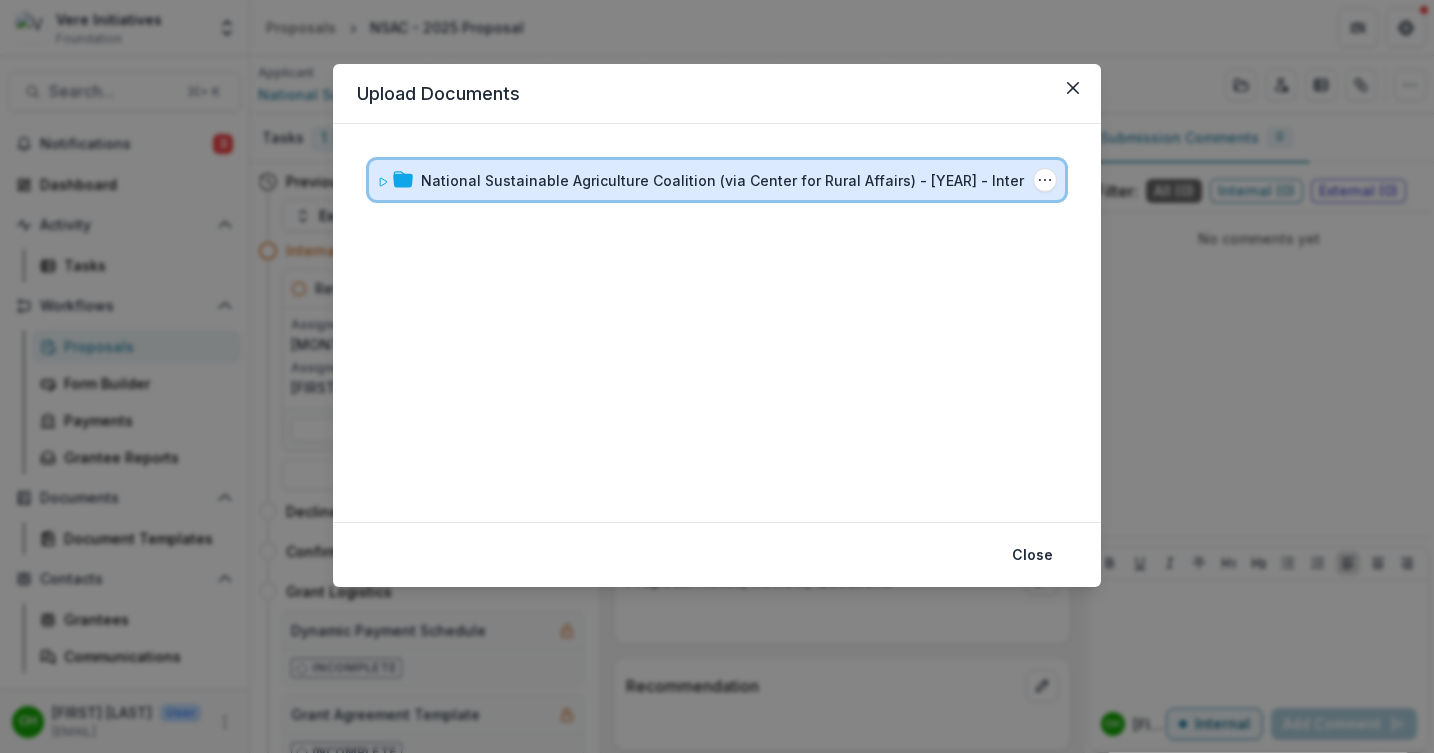 click 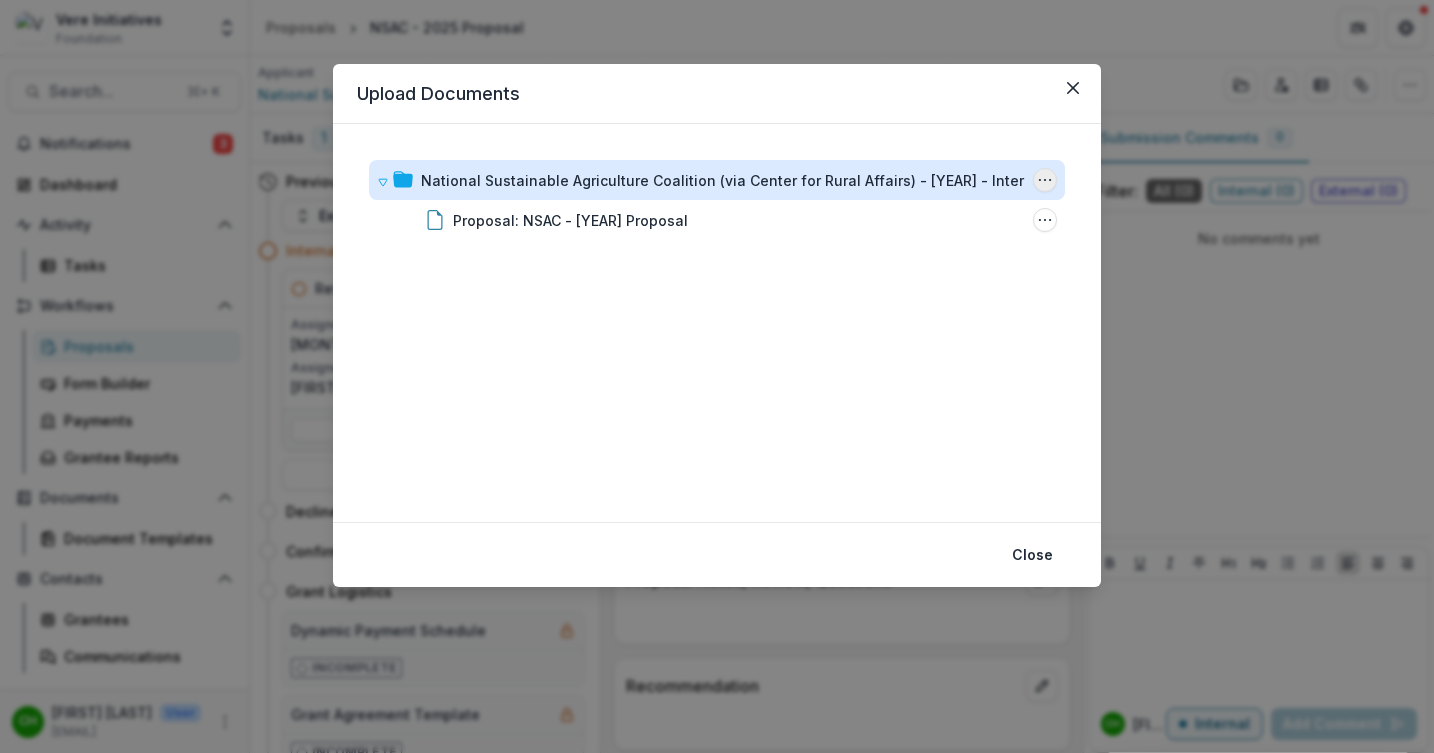 click 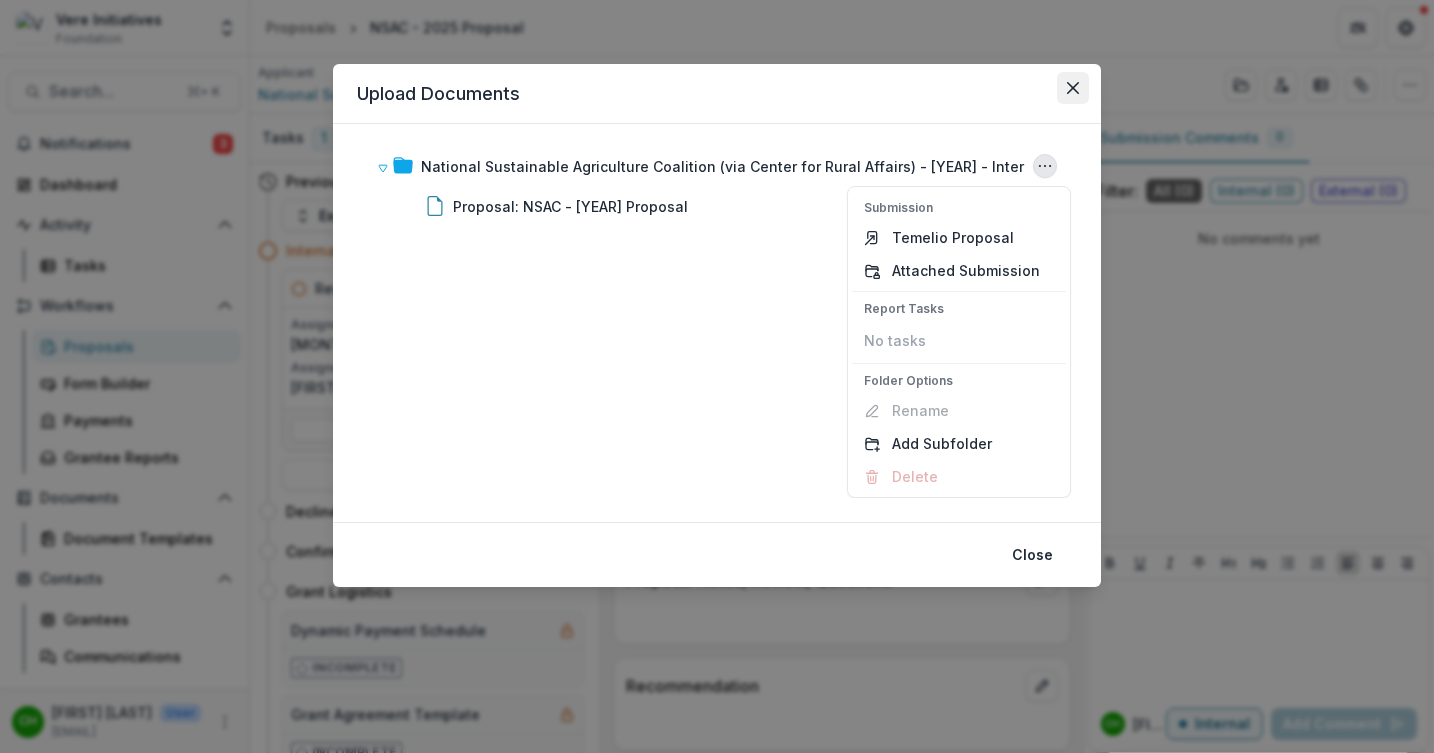 scroll, scrollTop: 14, scrollLeft: 0, axis: vertical 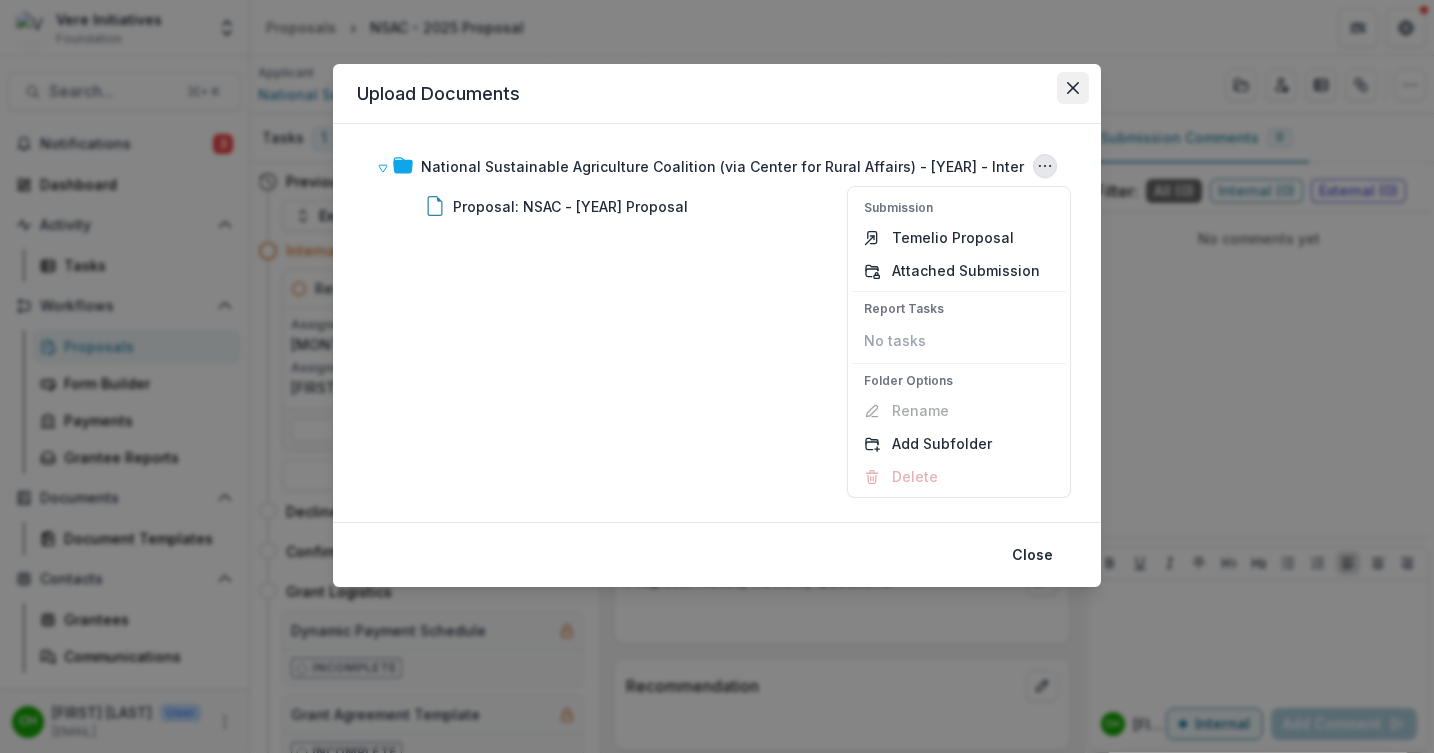 click 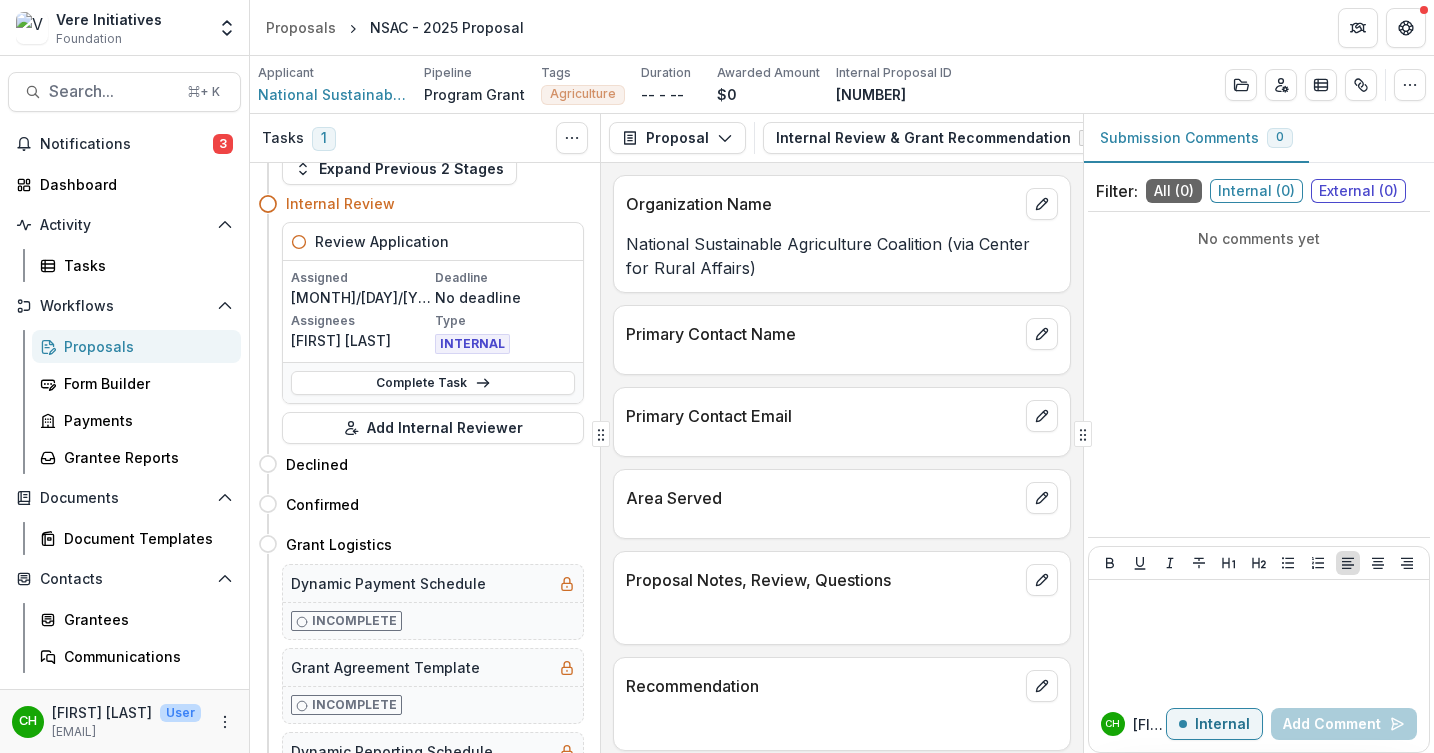 scroll, scrollTop: 182, scrollLeft: 0, axis: vertical 